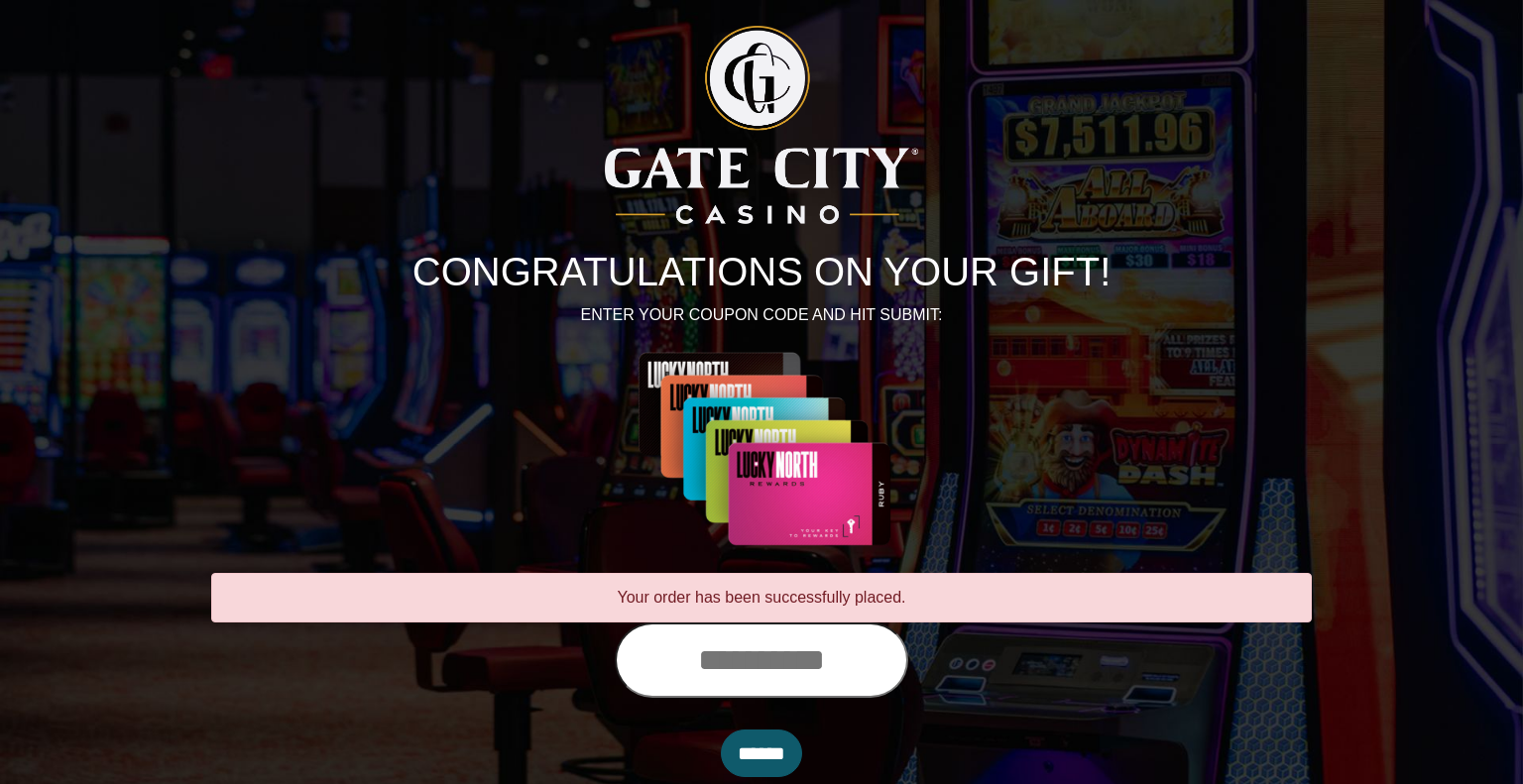 scroll, scrollTop: 0, scrollLeft: 0, axis: both 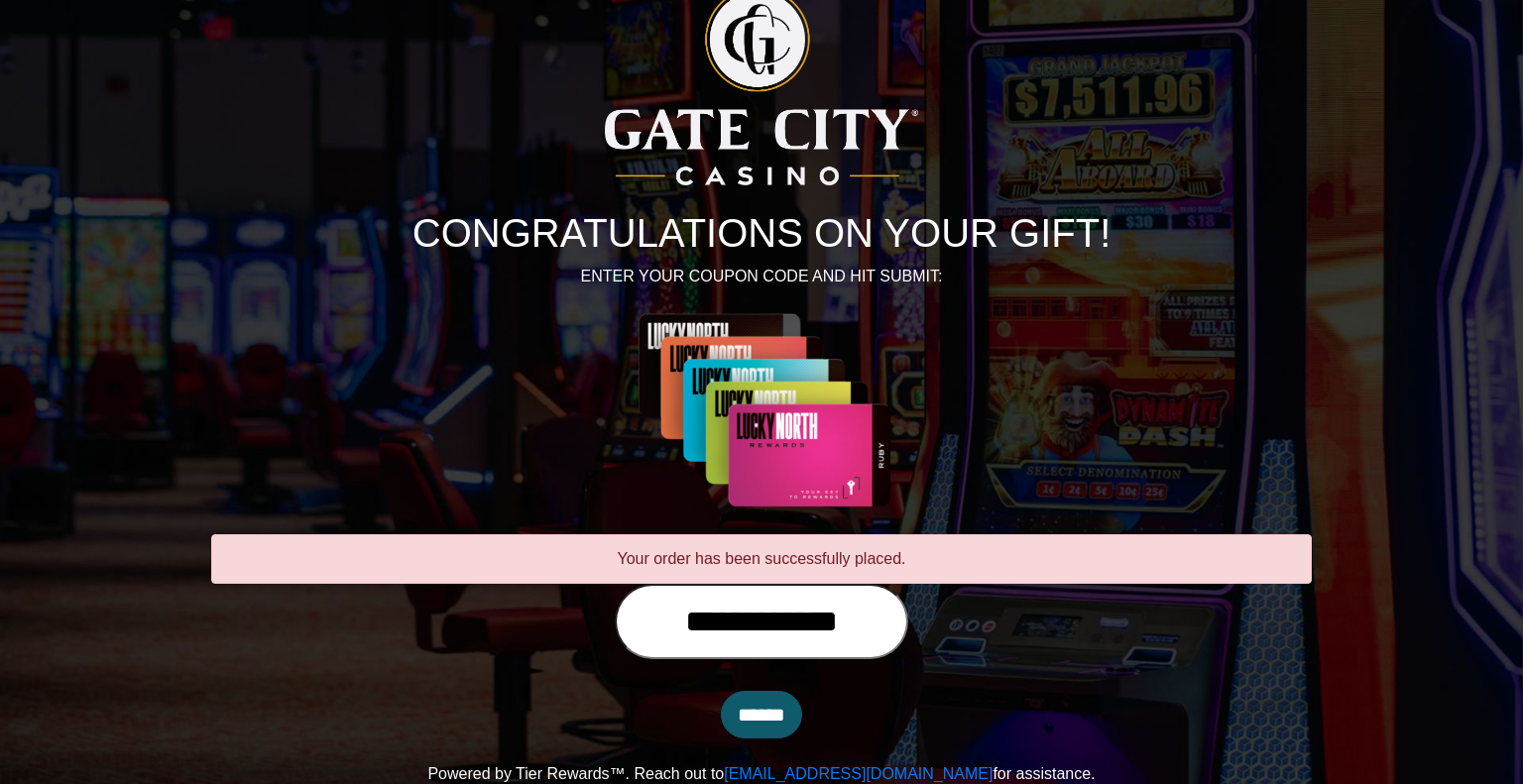 type on "**********" 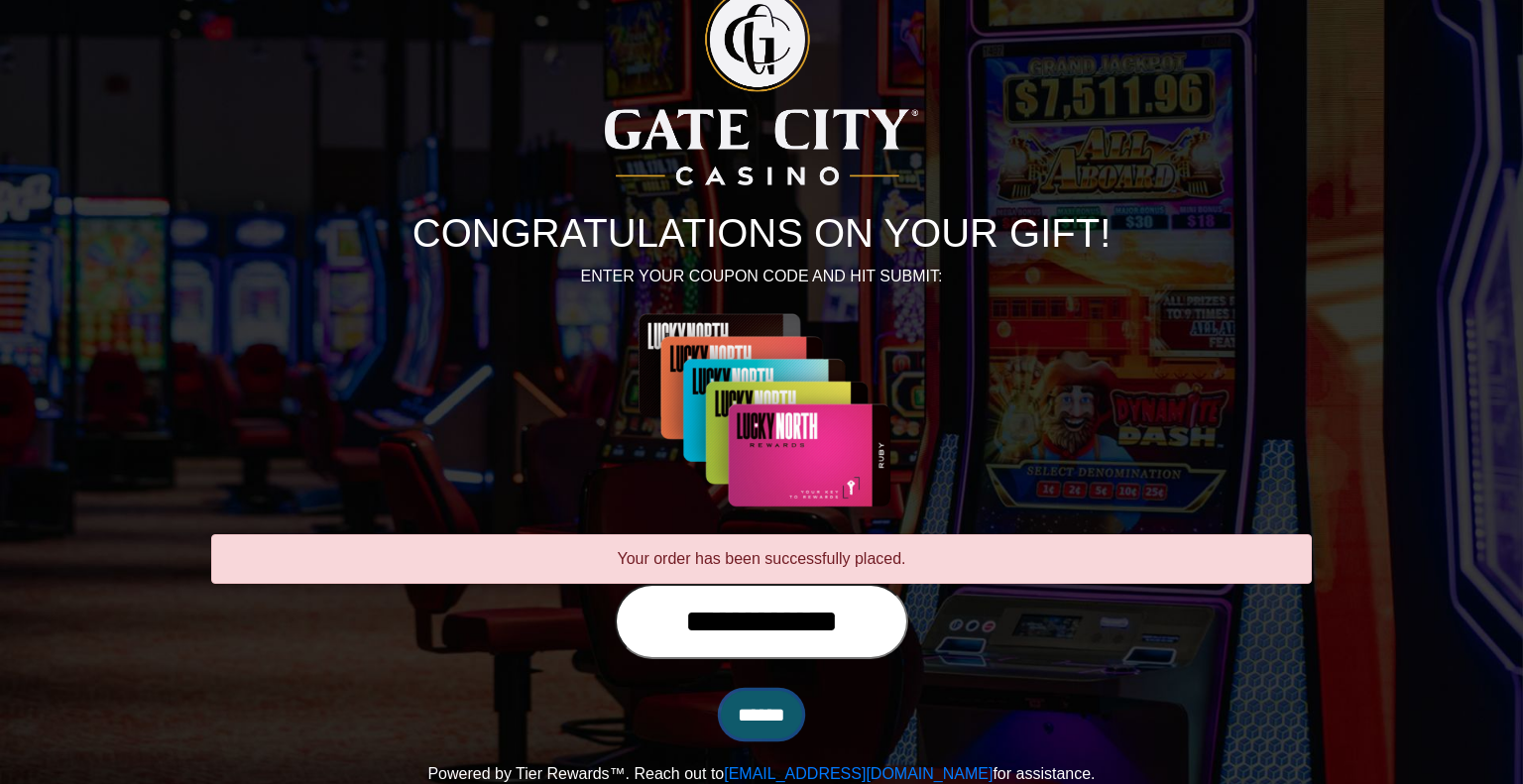 click on "******" at bounding box center (762, 715) 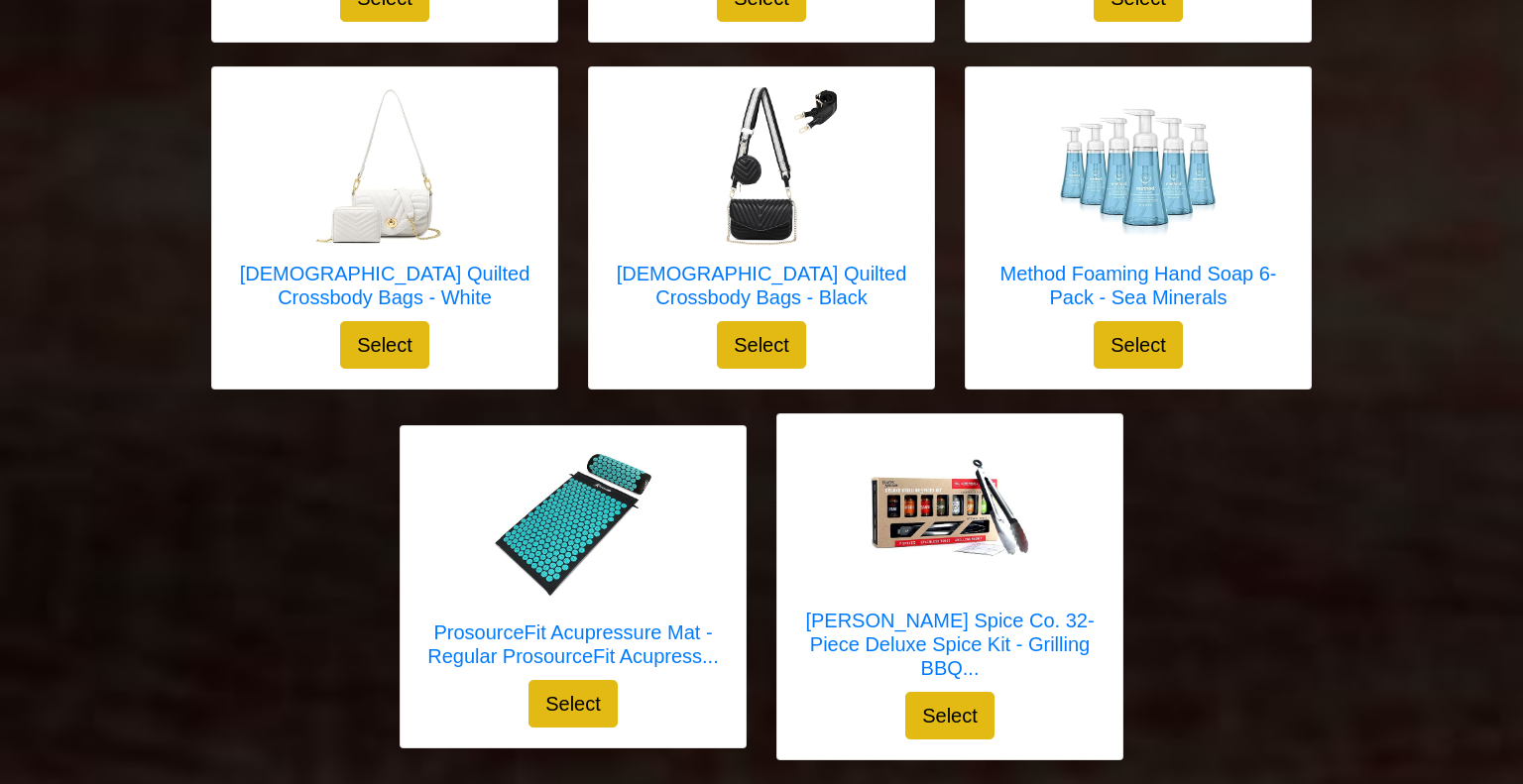 scroll, scrollTop: 5504, scrollLeft: 0, axis: vertical 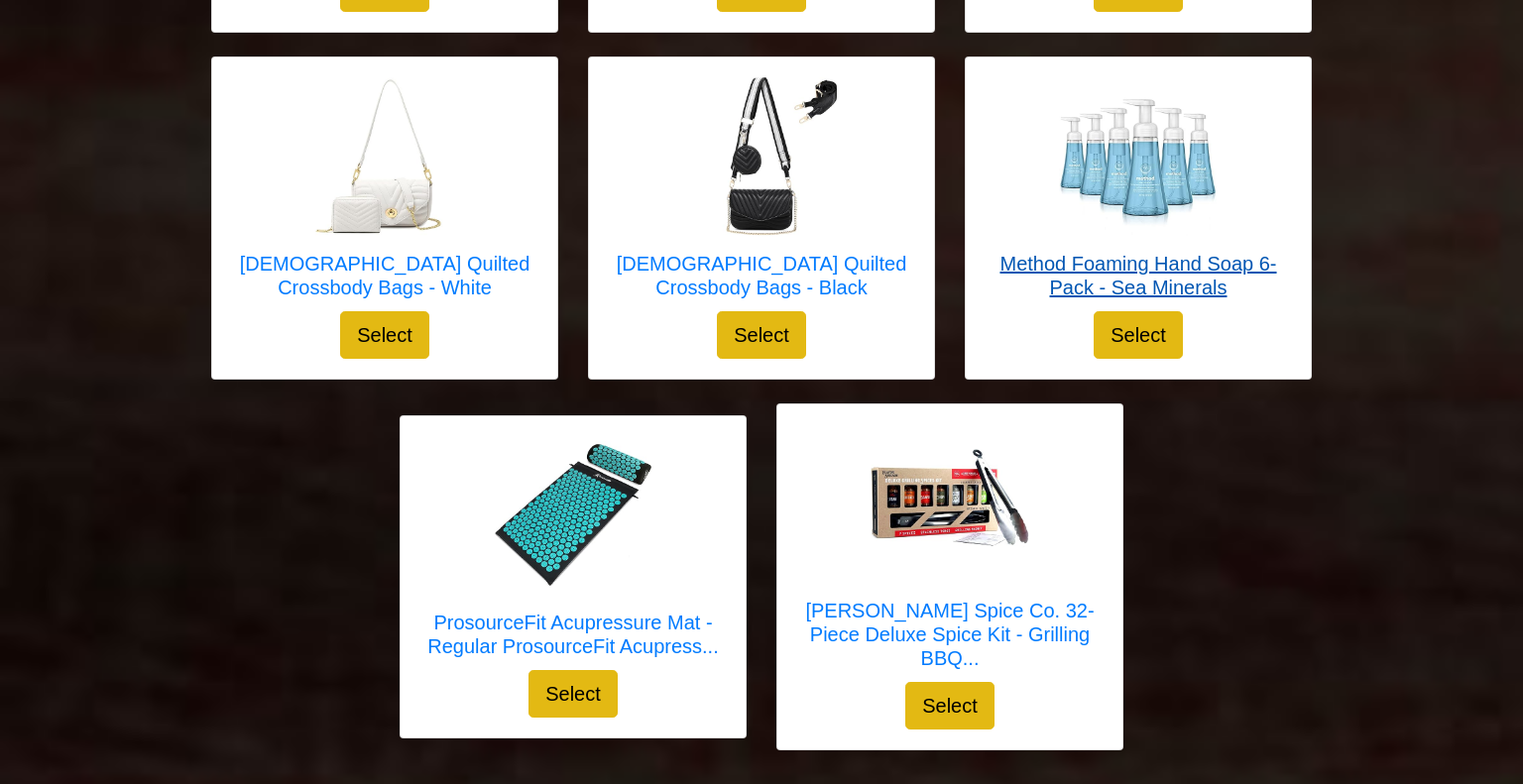 click on "Method Foaming Hand Soap 6-Pack - Sea Minerals" at bounding box center (1138, 276) 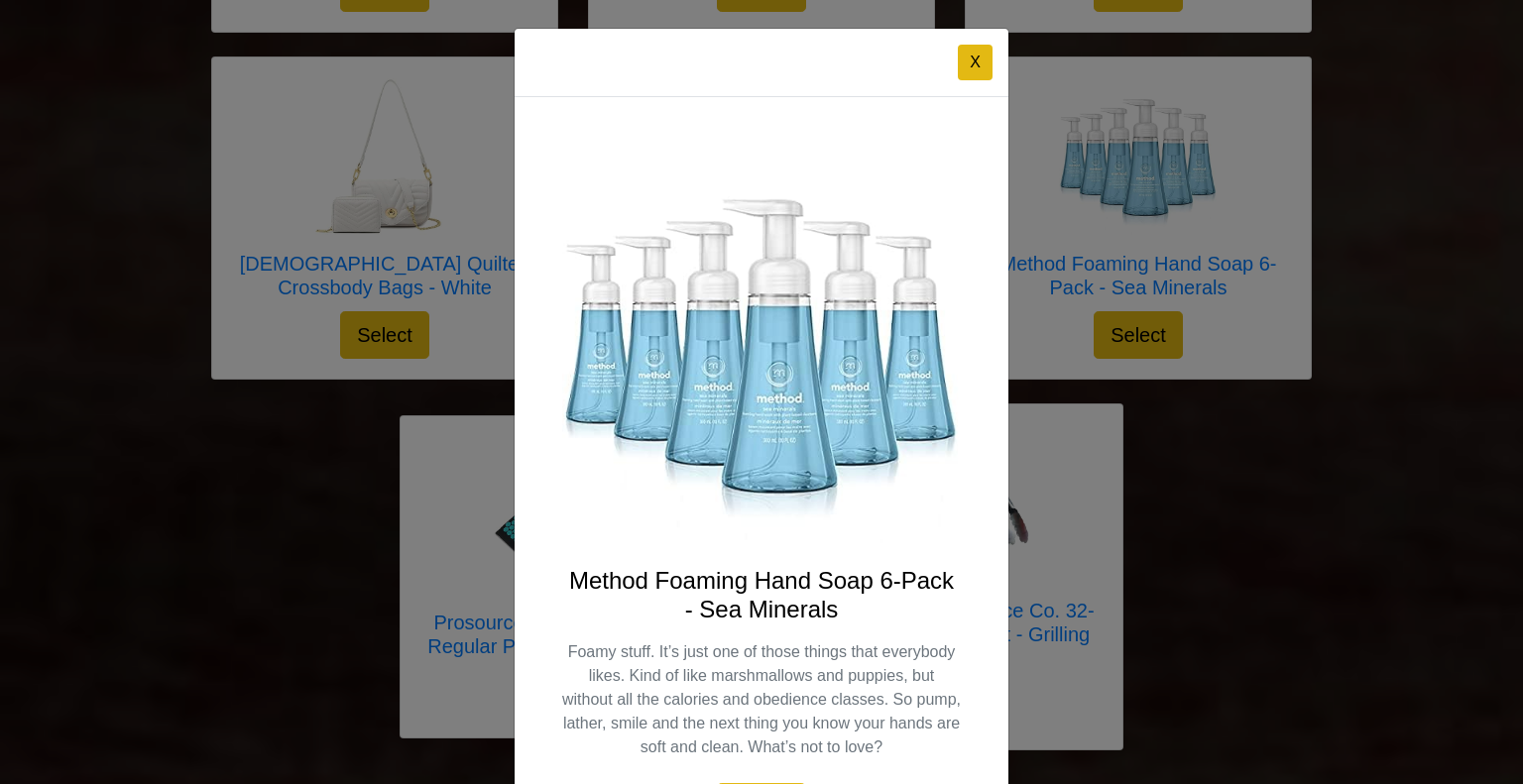 scroll, scrollTop: 1, scrollLeft: 0, axis: vertical 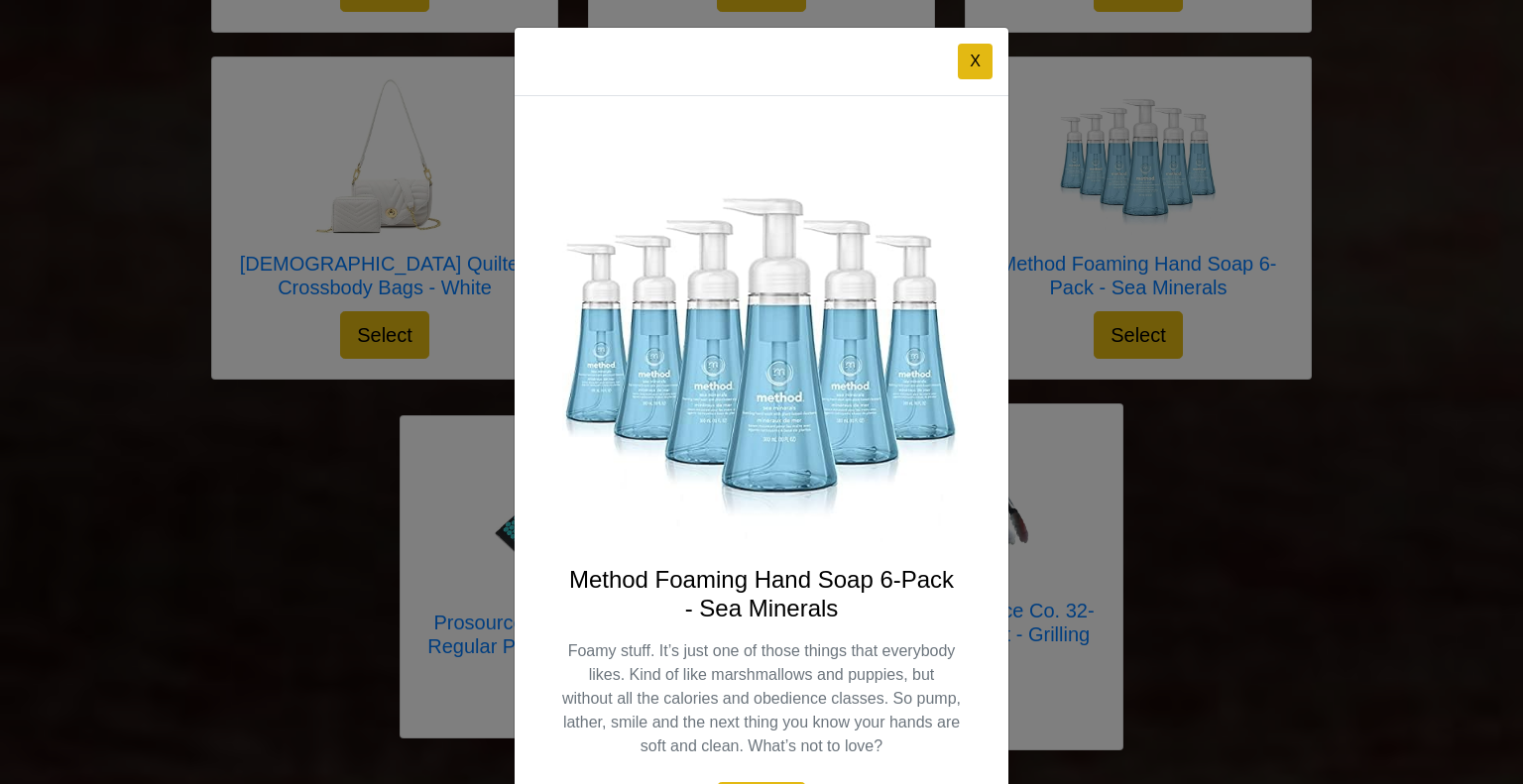 click on "X
Method Foaming Hand Soap 6-Pack - Sea Minerals
Foamy stuff. It’s just one of those things that everybody likes. Kind of like marshmallows and puppies, but without all the calories and obedience classes. So pump, lather, smile and the next thing you know your hands are soft and clean. What’s not to love?
Select" at bounding box center (762, 392) 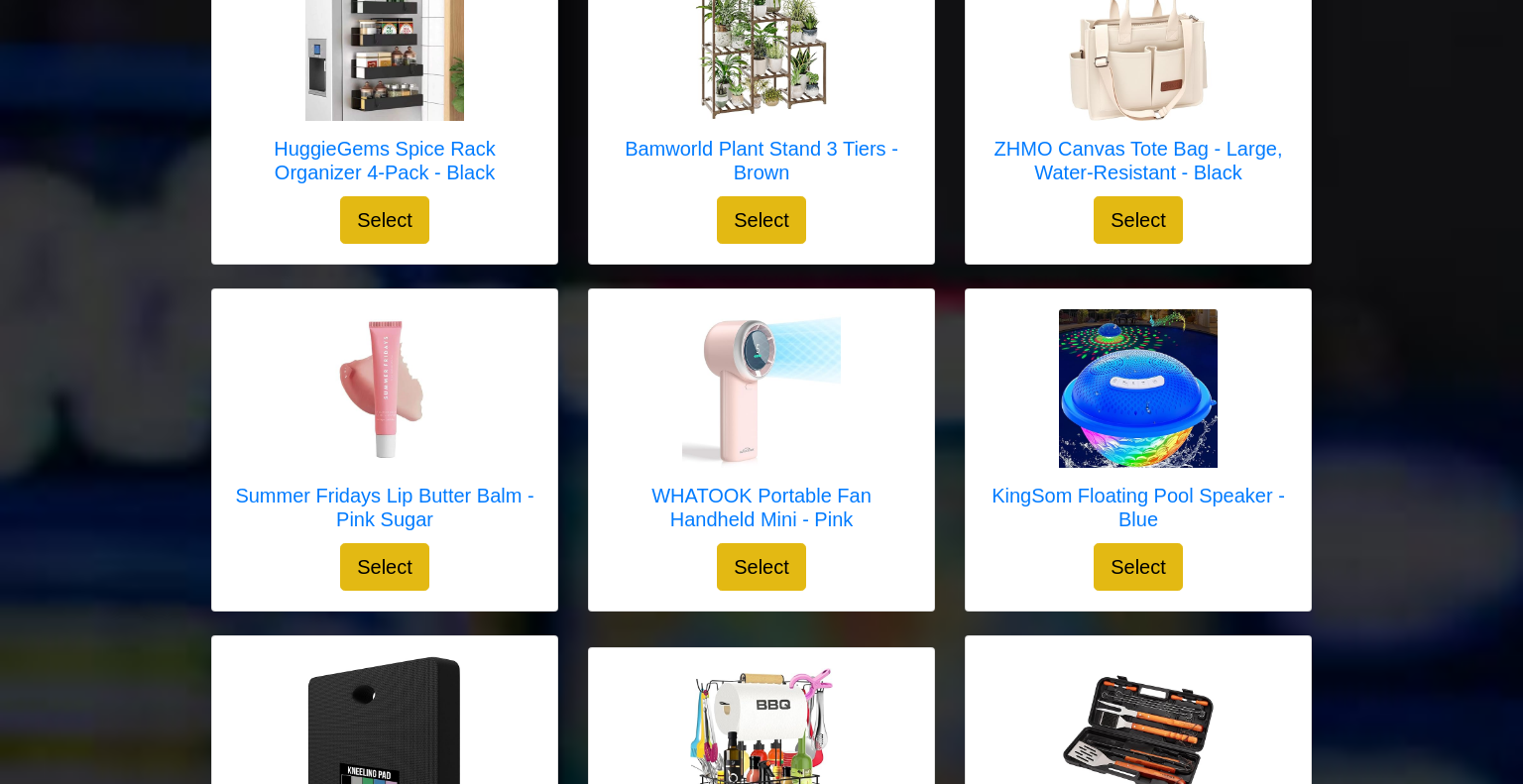 scroll, scrollTop: 1461, scrollLeft: 0, axis: vertical 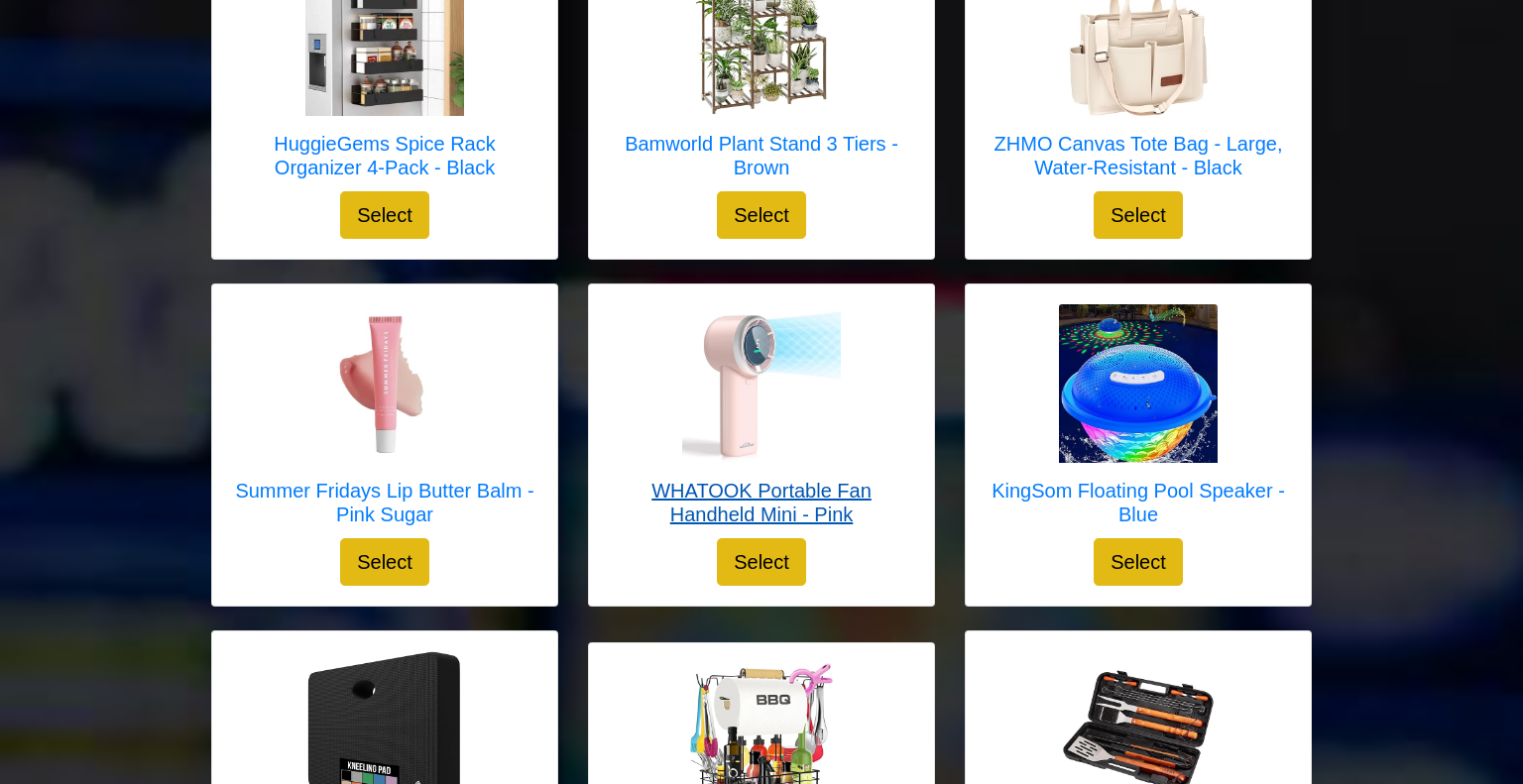 click at bounding box center [762, 384] 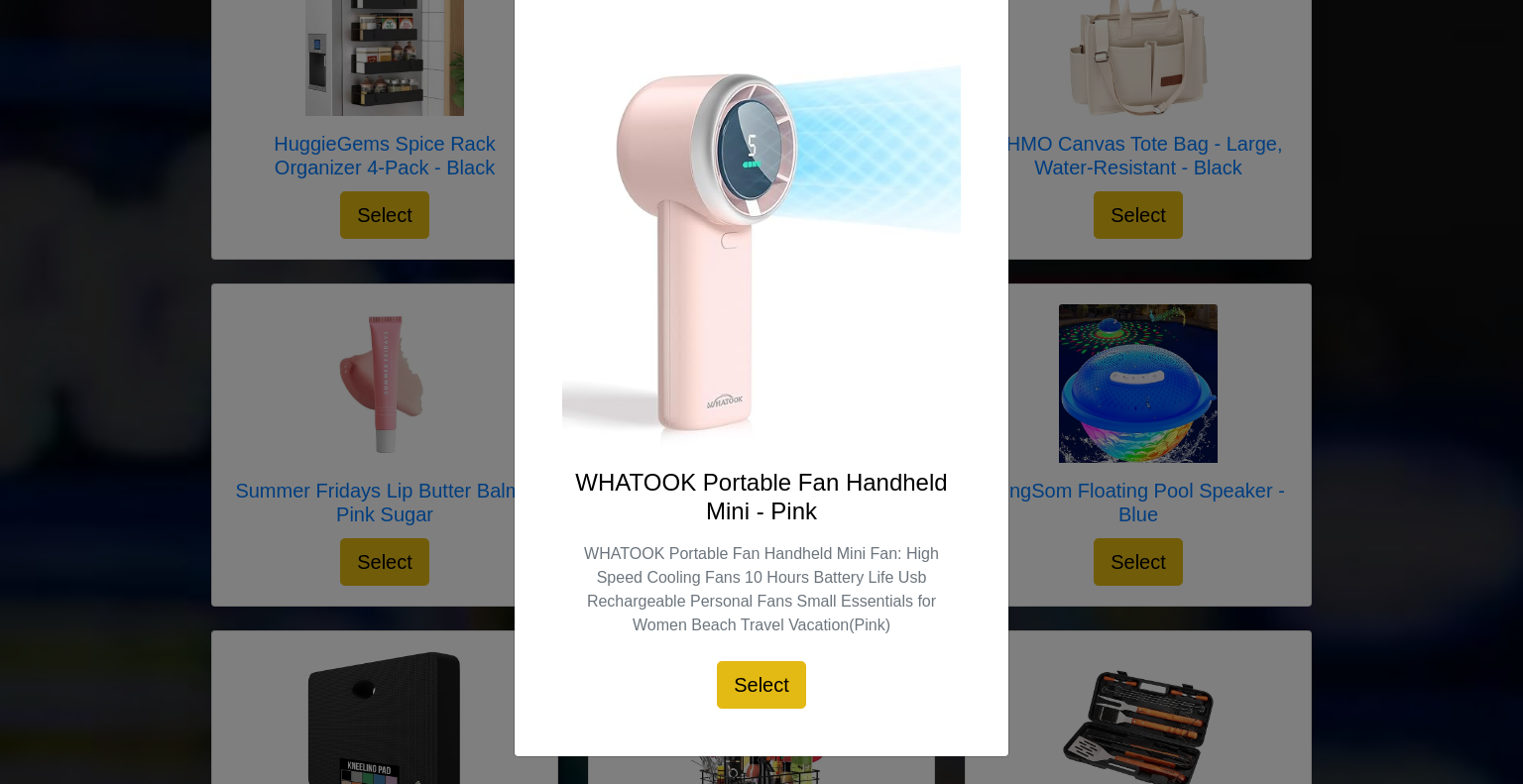 scroll, scrollTop: 0, scrollLeft: 0, axis: both 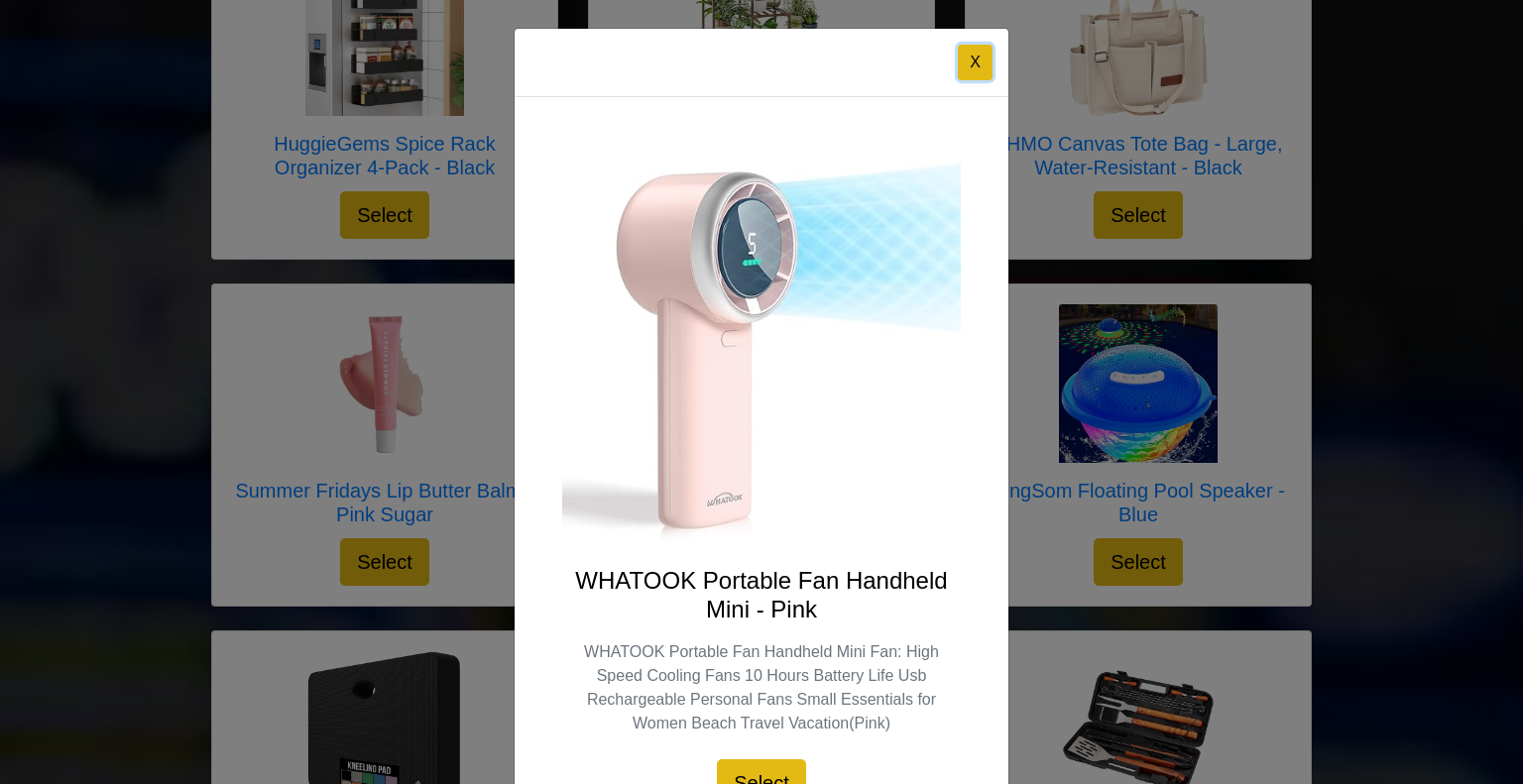 click on "X" at bounding box center [975, 62] 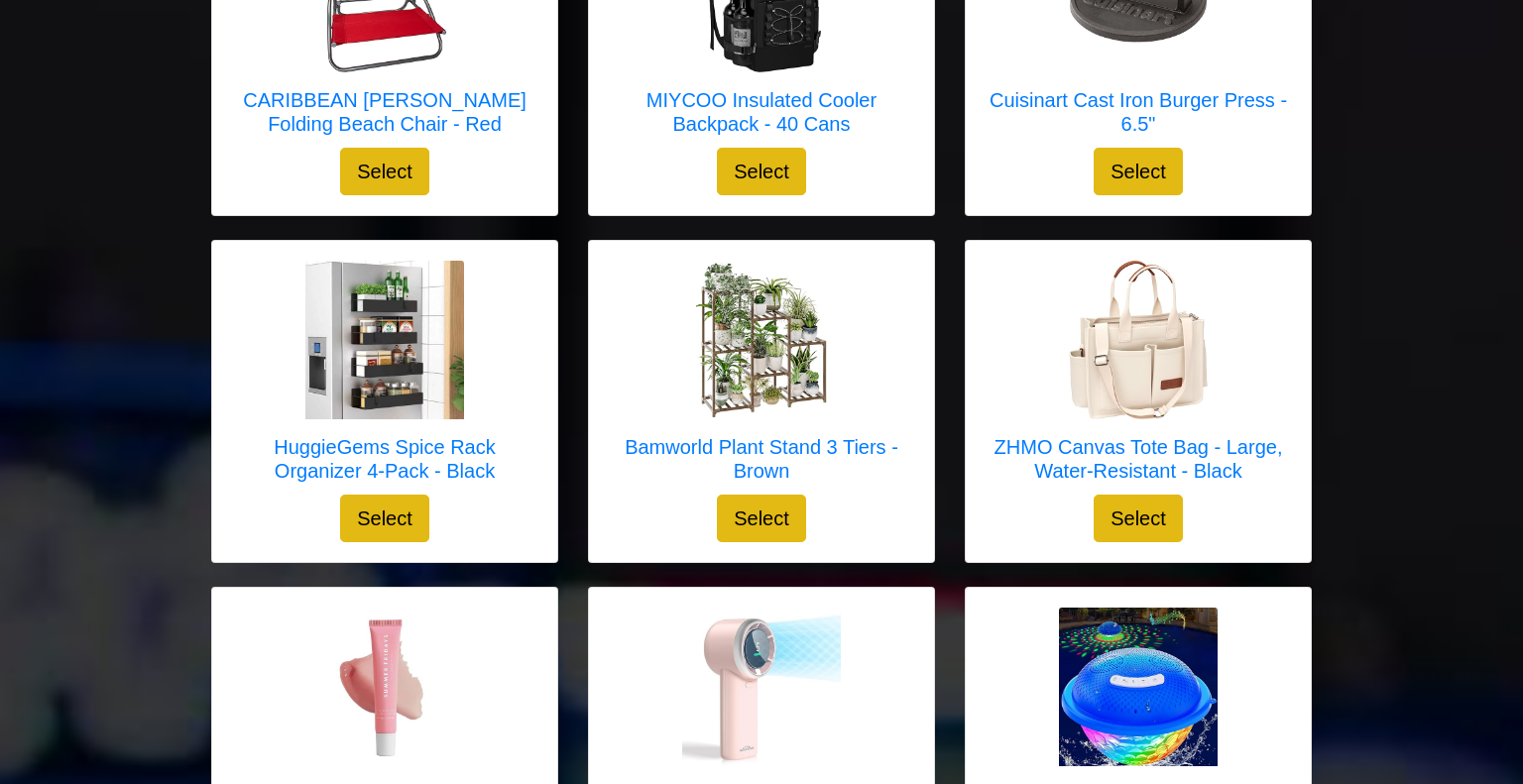 scroll, scrollTop: 1157, scrollLeft: 0, axis: vertical 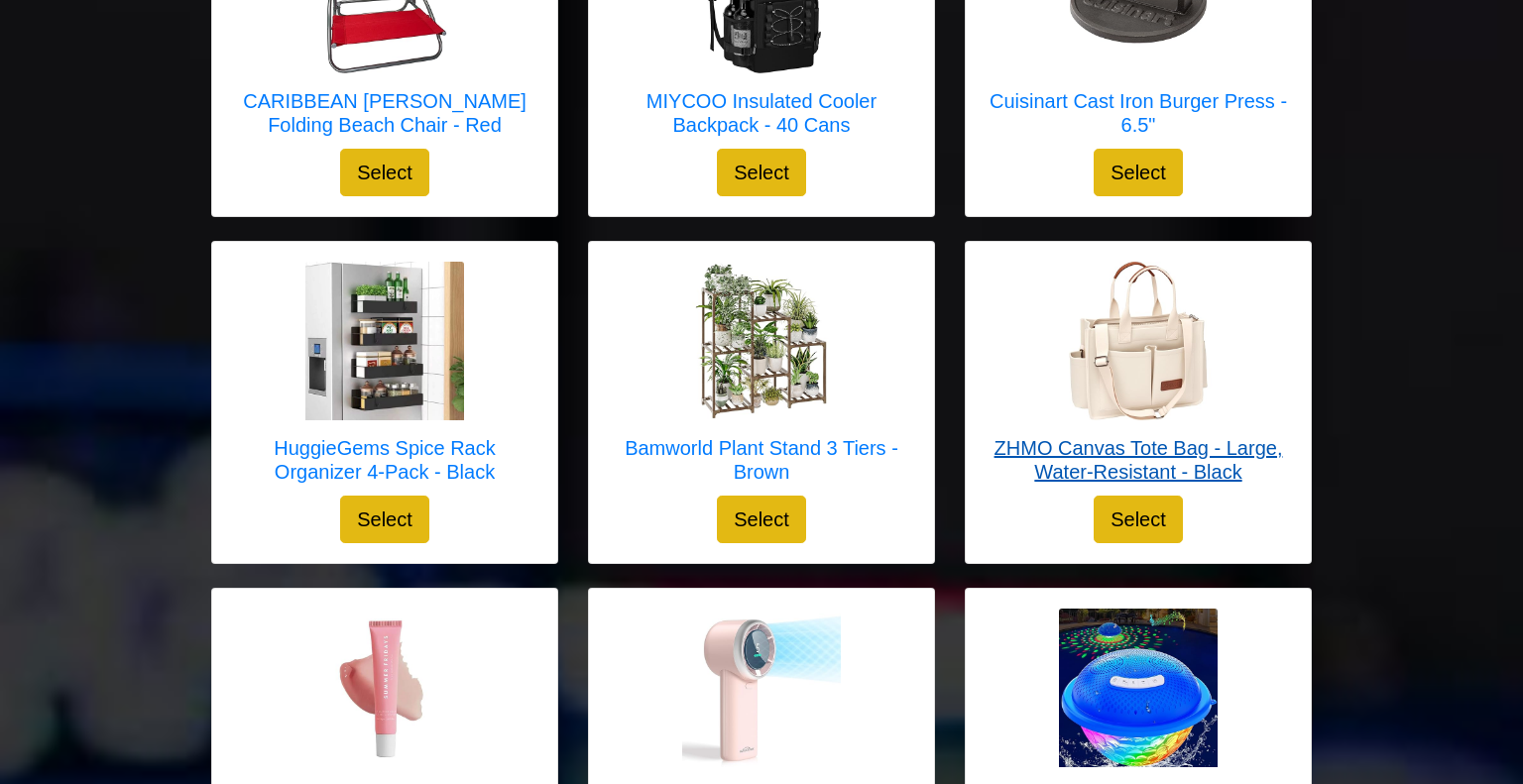 click at bounding box center (1138, 341) 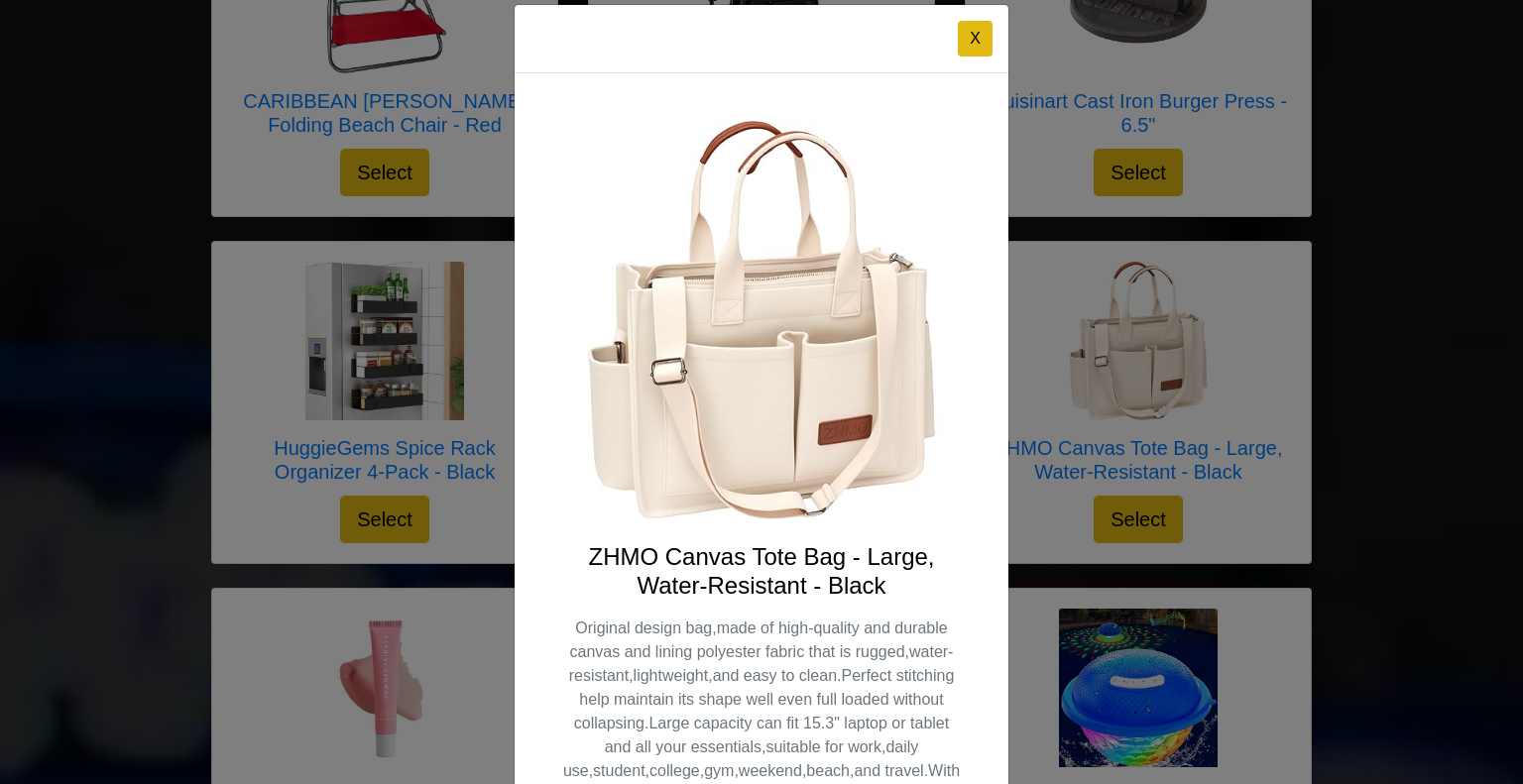 scroll, scrollTop: 0, scrollLeft: 0, axis: both 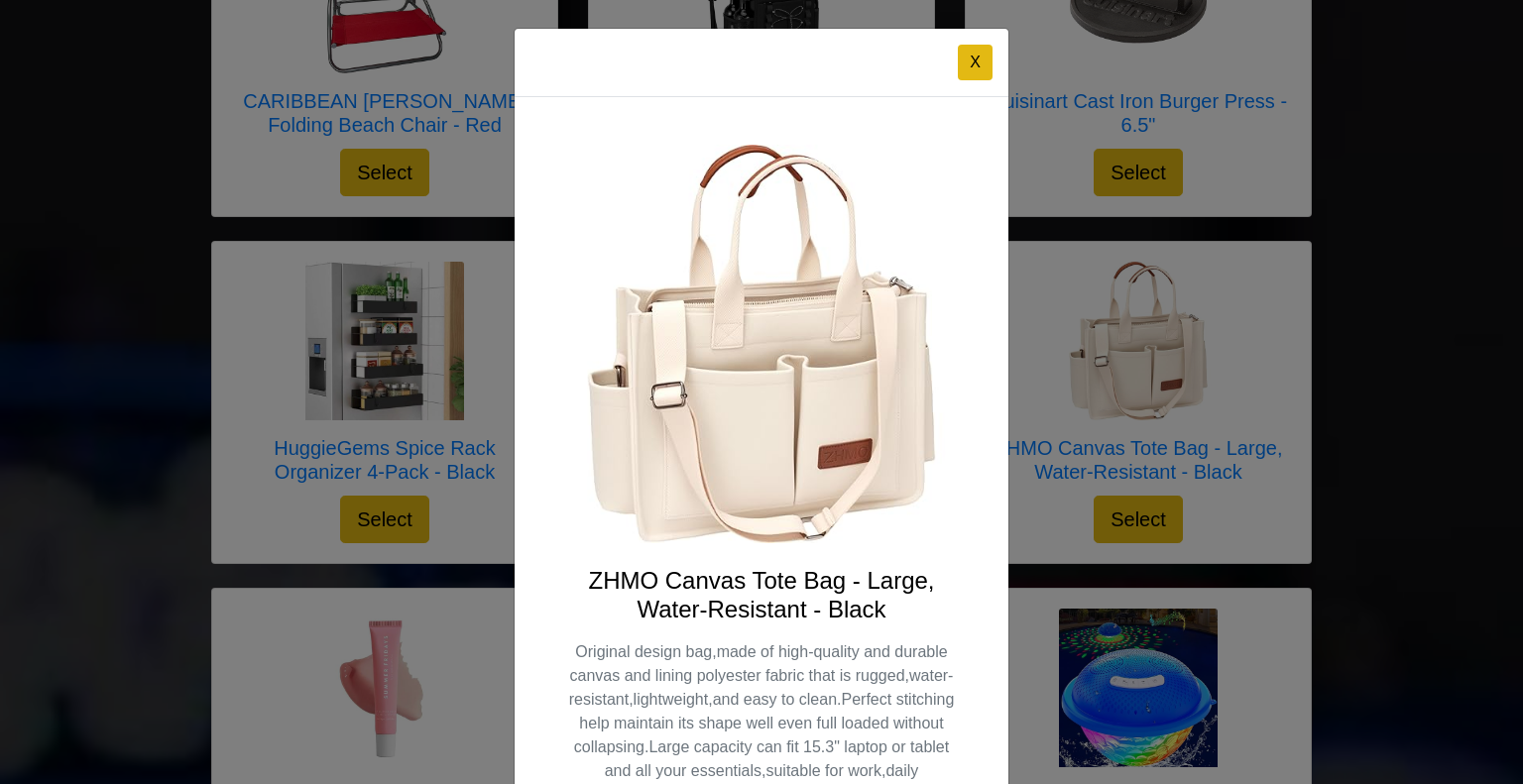 click on "X" at bounding box center (762, 62) 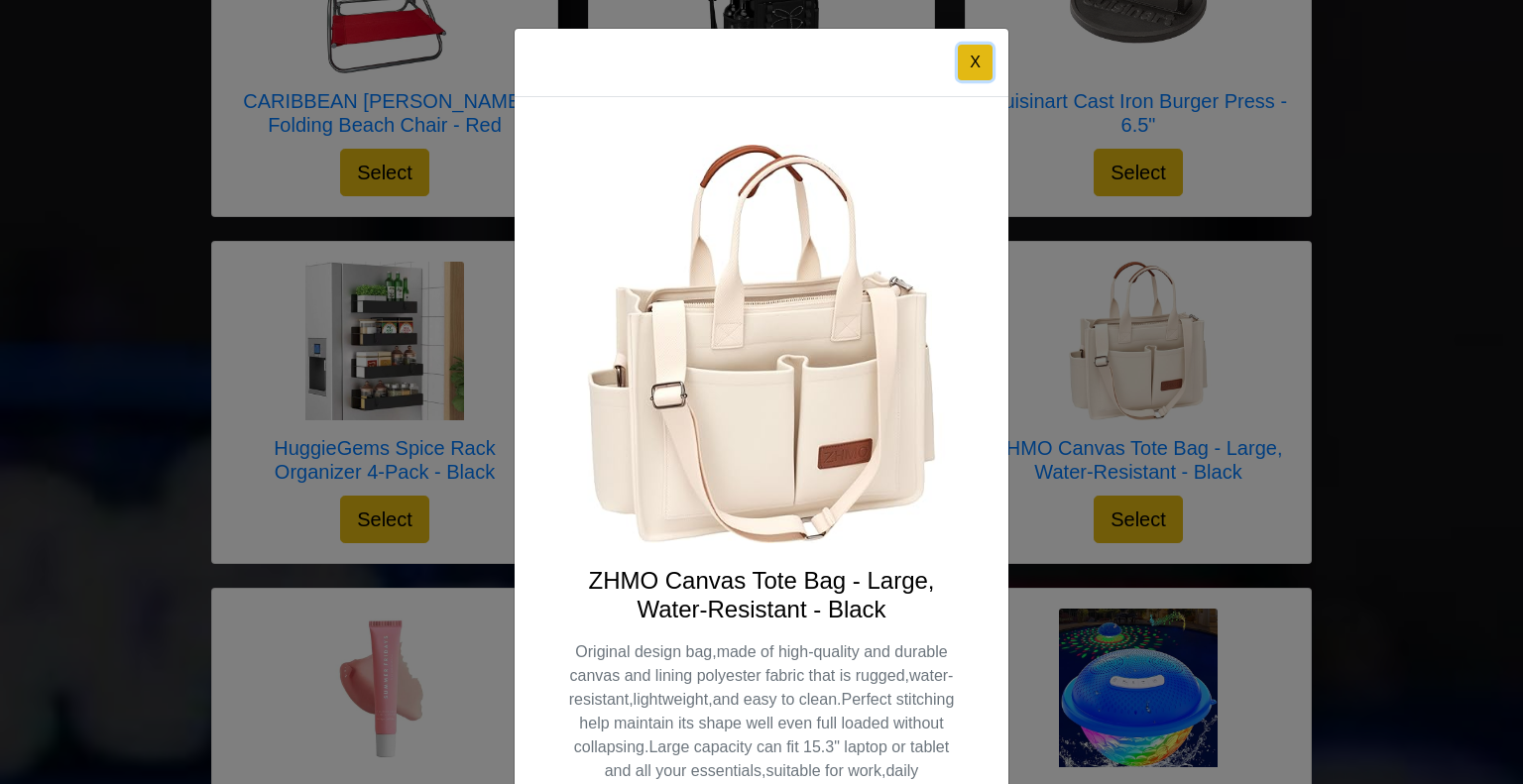 click on "X" at bounding box center [975, 62] 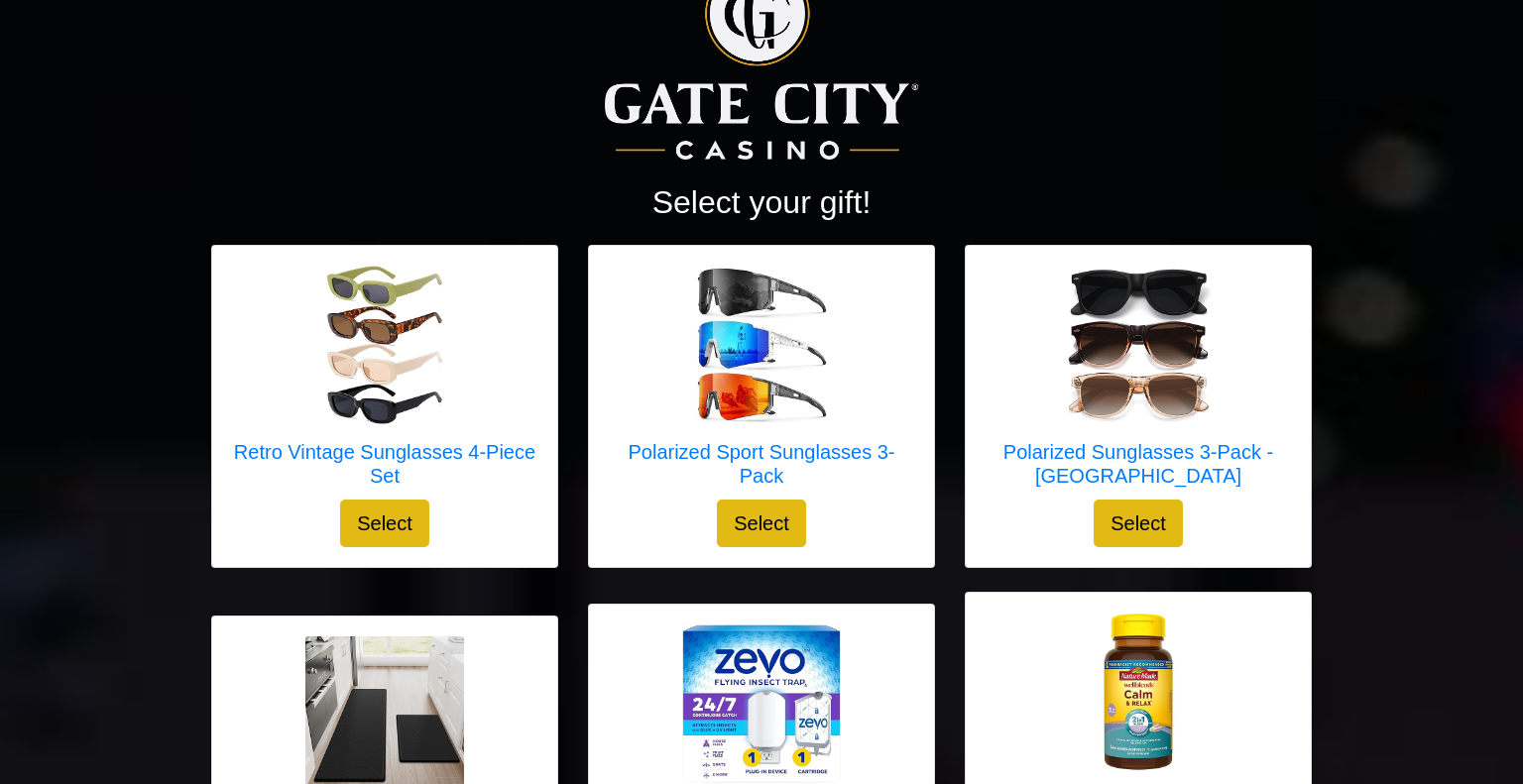 scroll, scrollTop: 86, scrollLeft: 0, axis: vertical 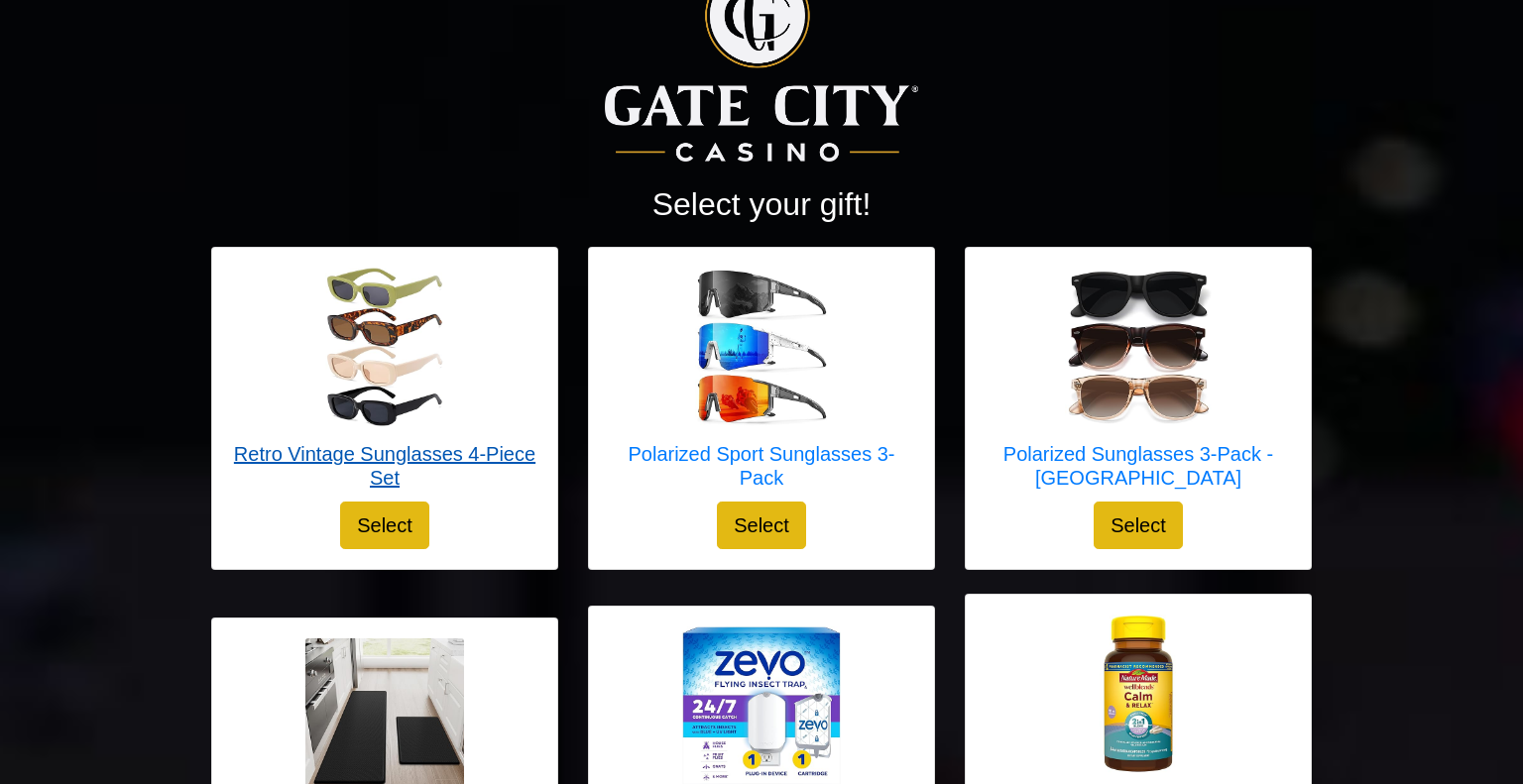 click on "Retro Vintage Sunglasses 4-Piece Set" at bounding box center [385, 466] 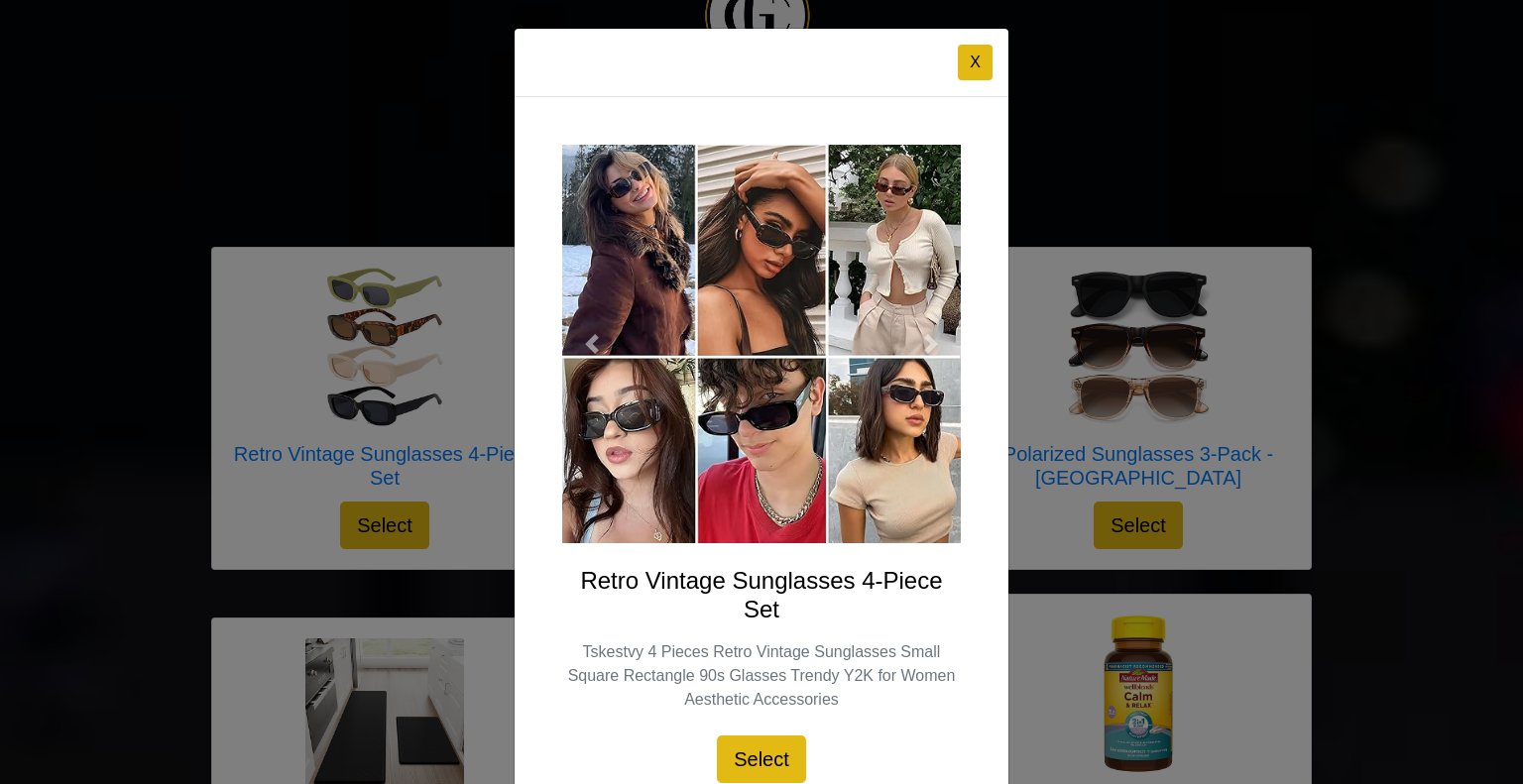 scroll, scrollTop: 74, scrollLeft: 0, axis: vertical 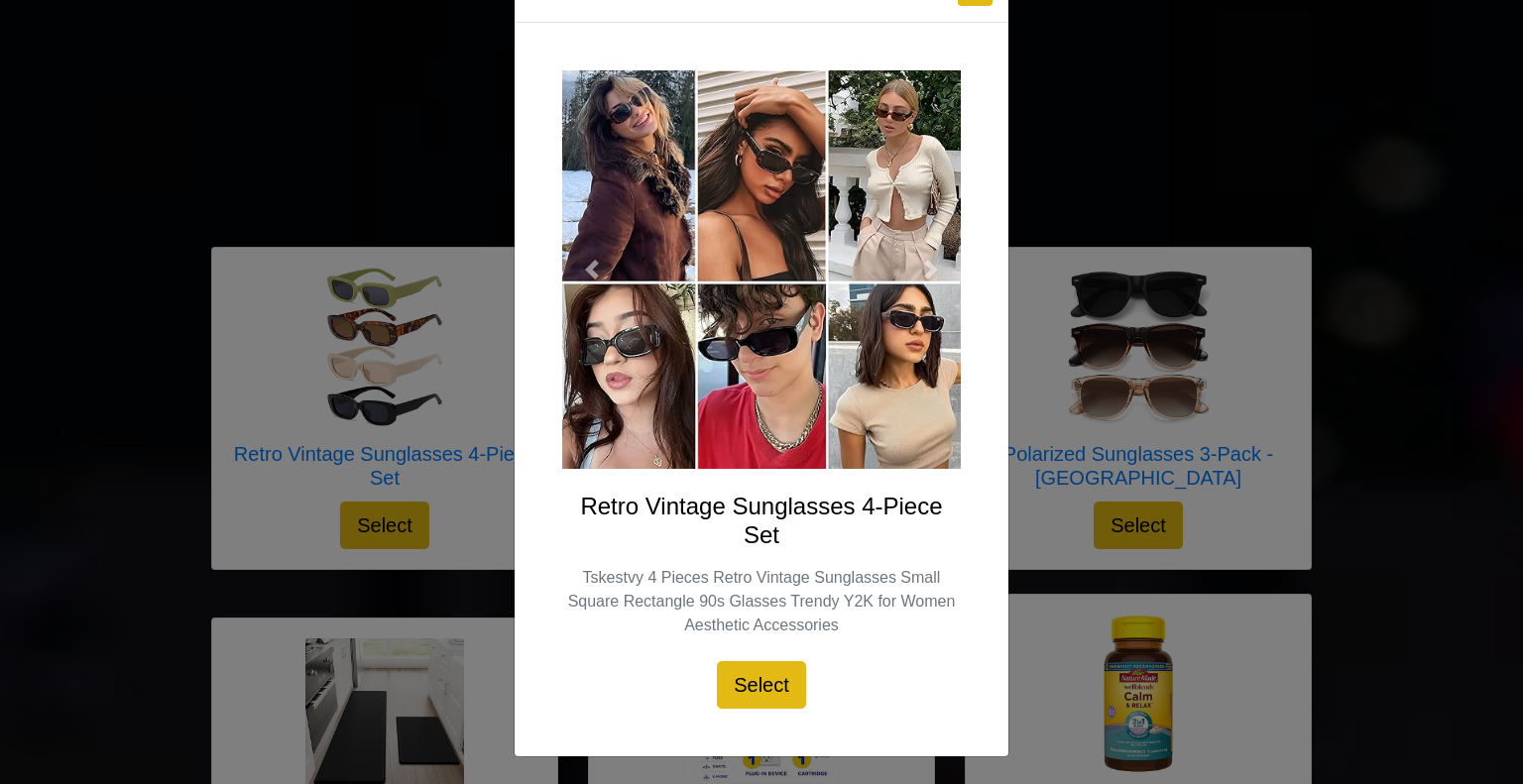 click on "X" at bounding box center (762, 392) 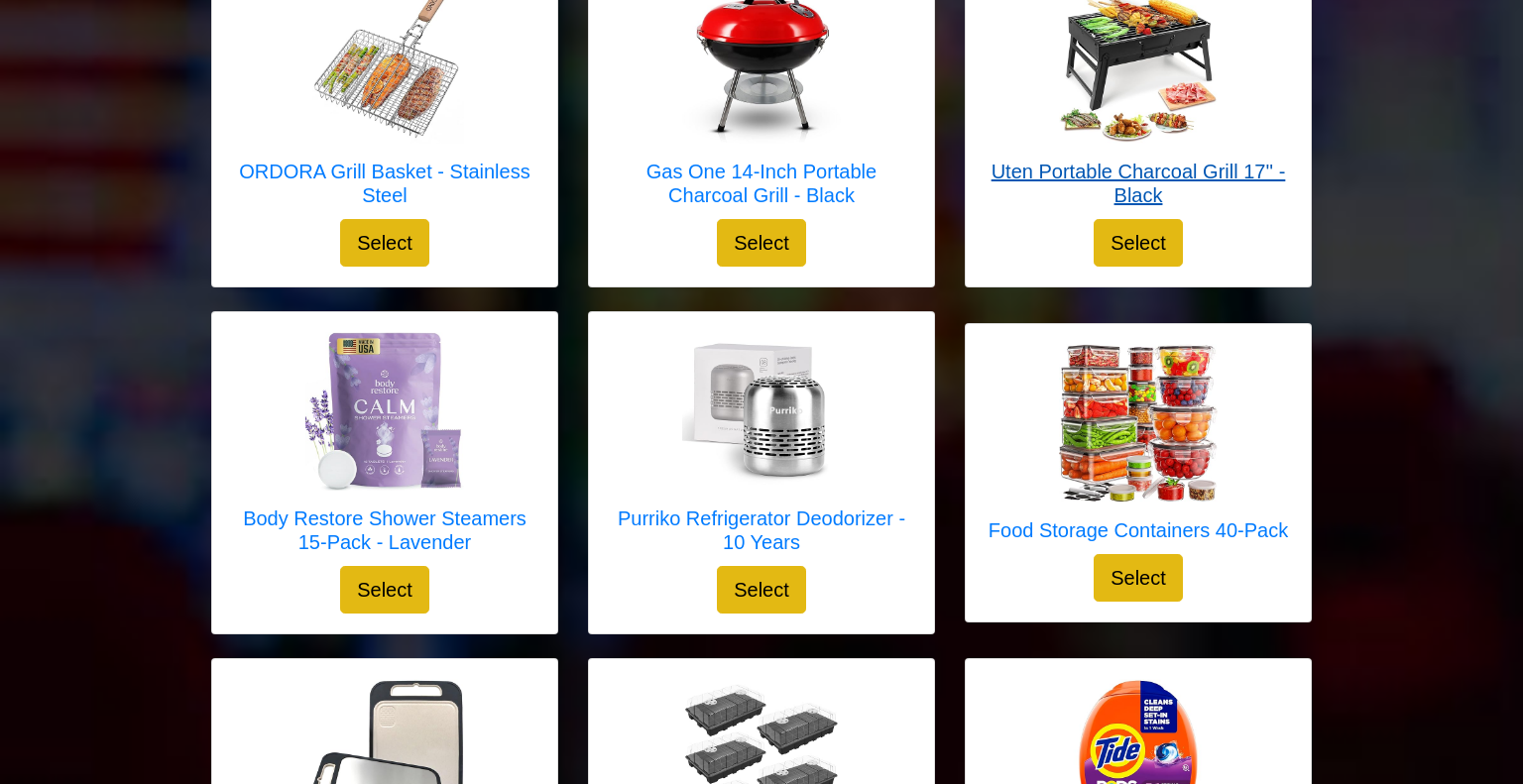 scroll, scrollTop: 2475, scrollLeft: 0, axis: vertical 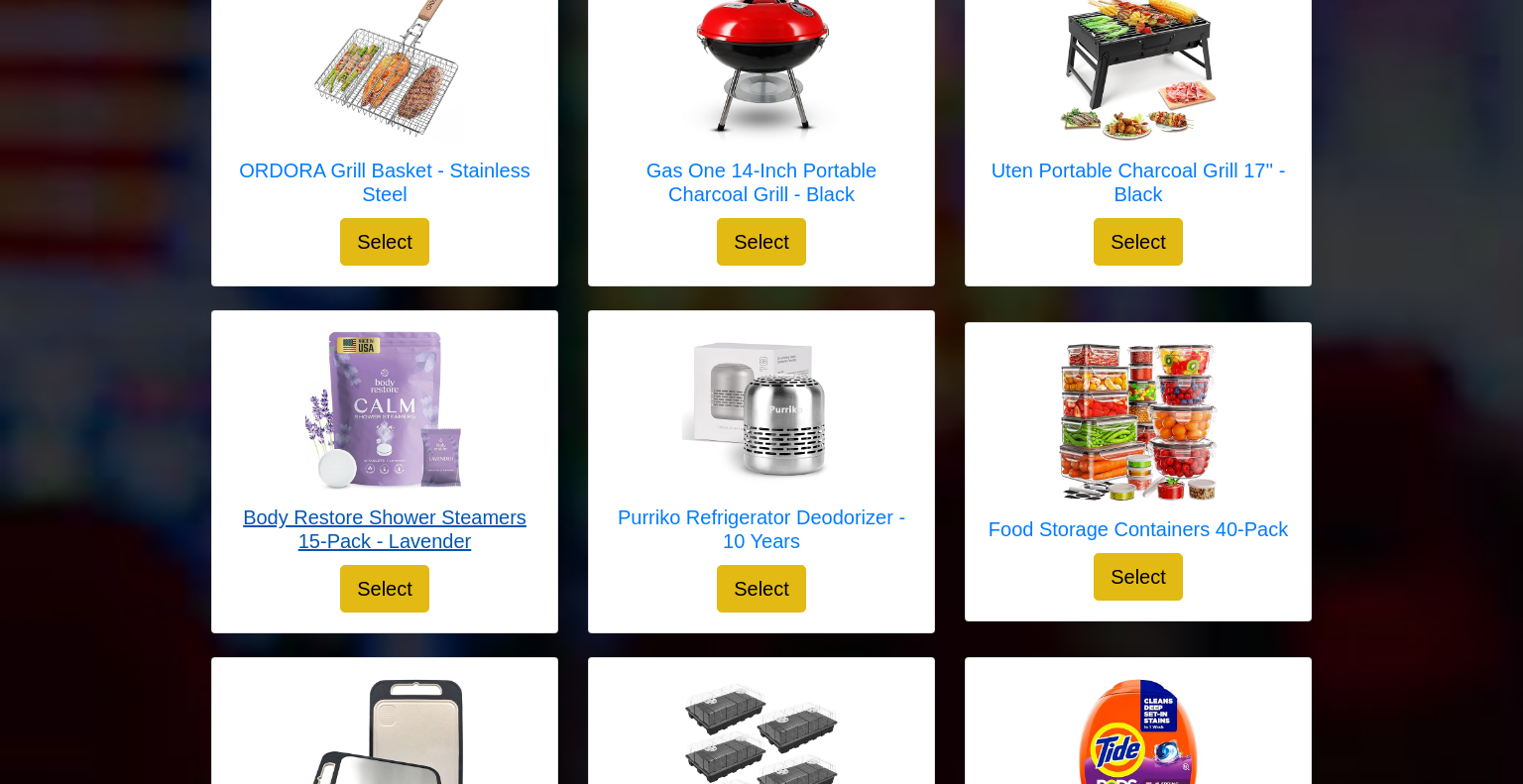 click on "Body Restore Shower Steamers 15-Pack - Lavender" at bounding box center (385, 529) 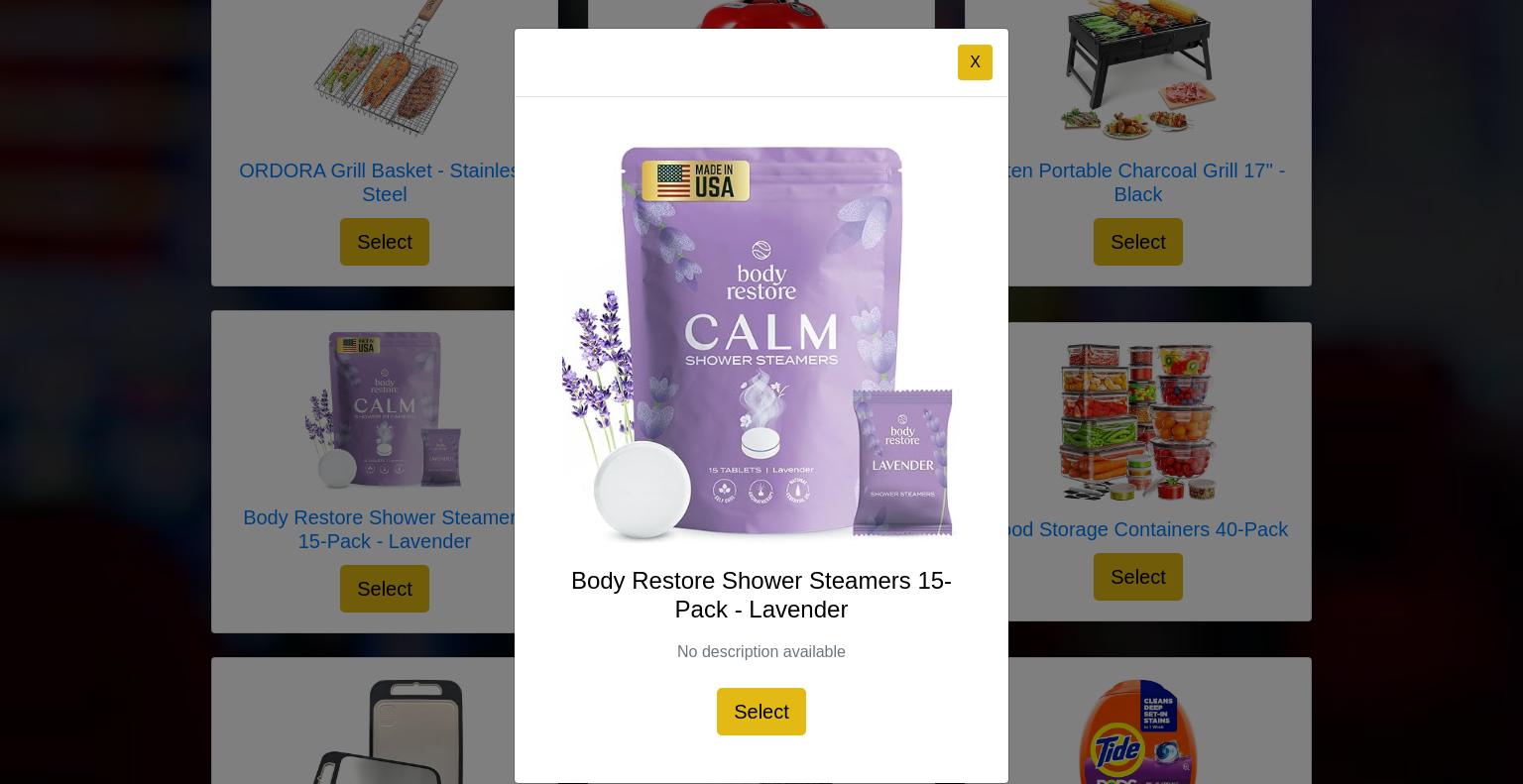 click on "X
Body Restore Shower Steamers 15-Pack - Lavender
No description available
Select" at bounding box center [762, 392] 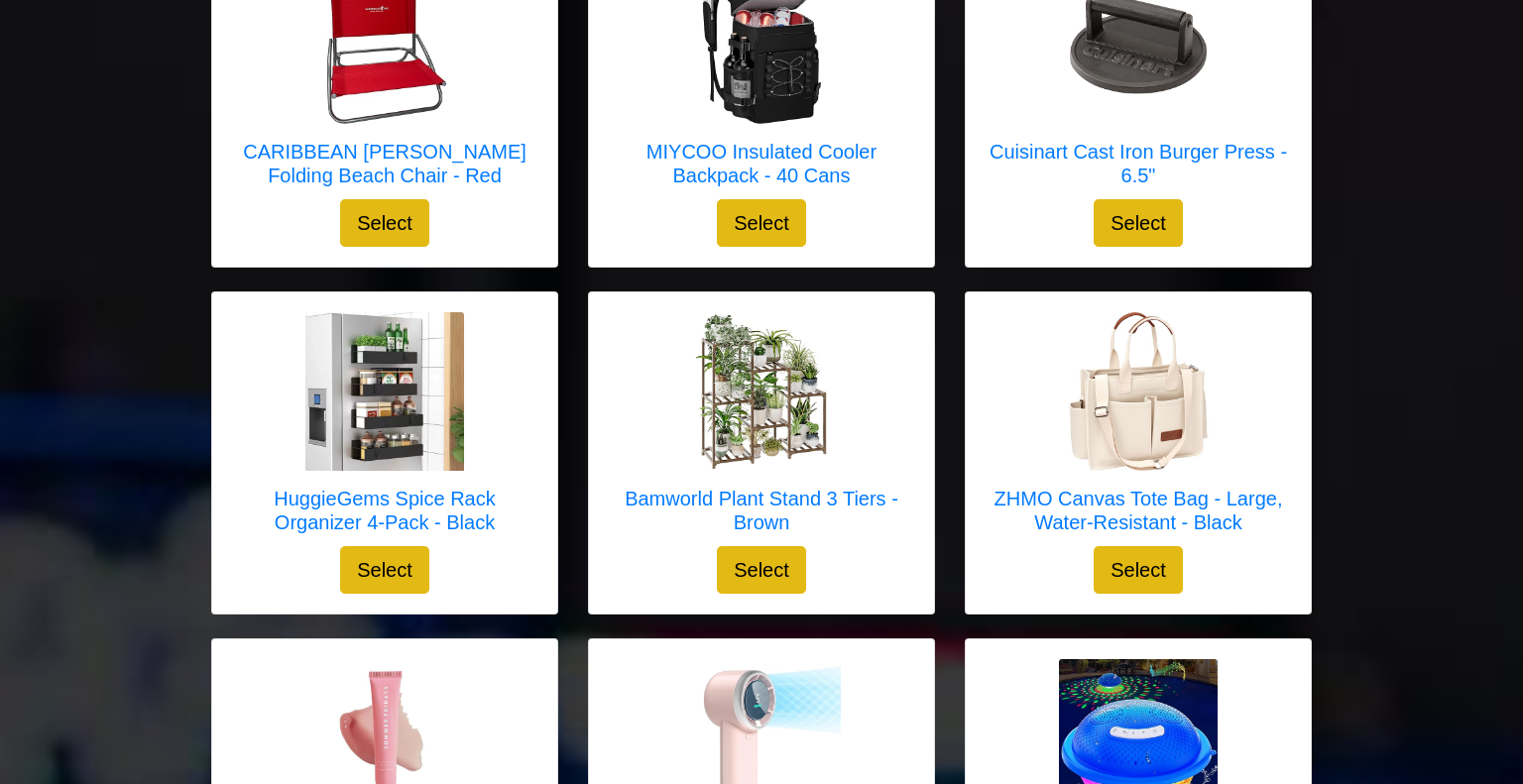 scroll, scrollTop: 1110, scrollLeft: 0, axis: vertical 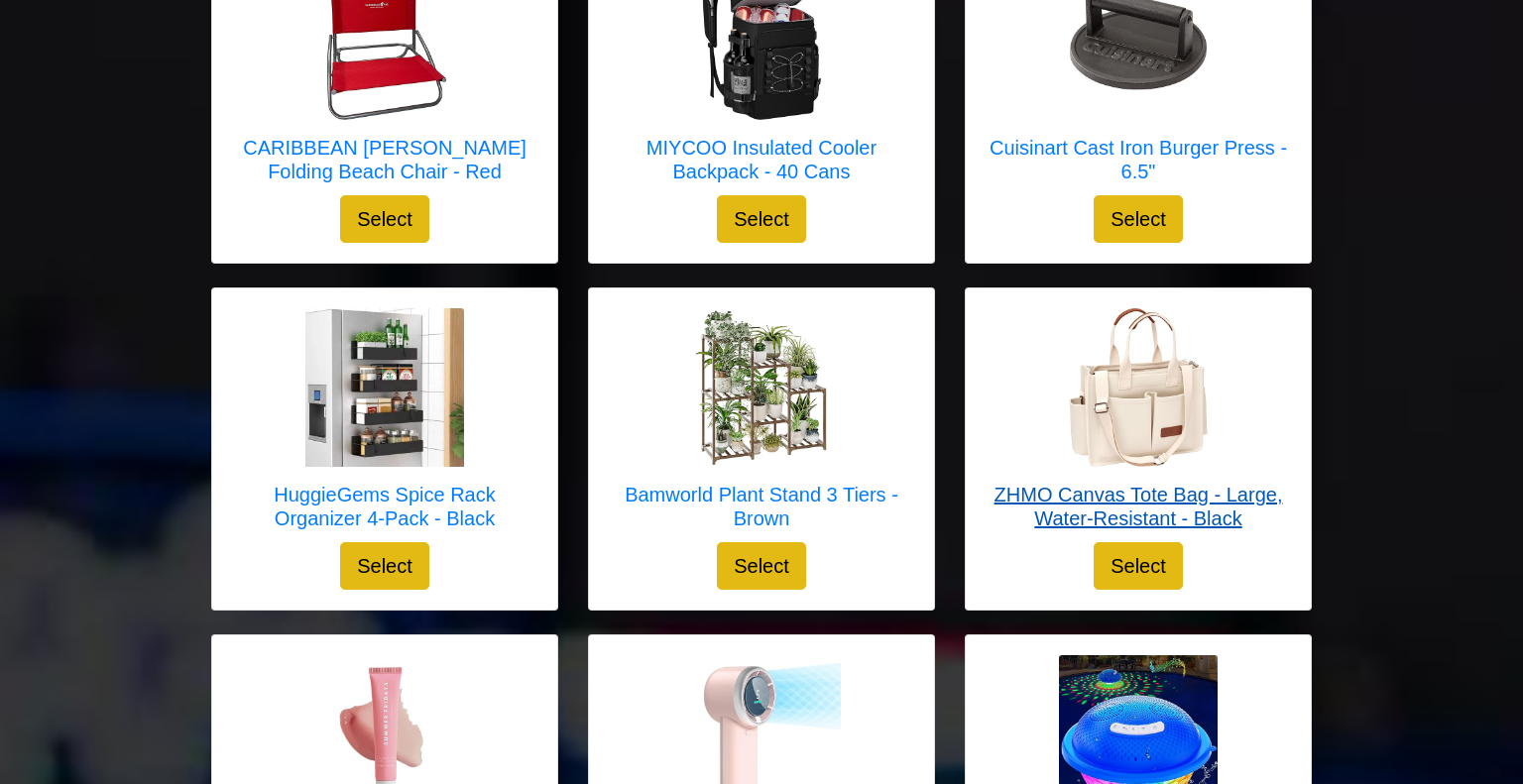 click on "ZHMO Canvas Tote Bag - Large, Water-Resistant - Black" at bounding box center [1138, 506] 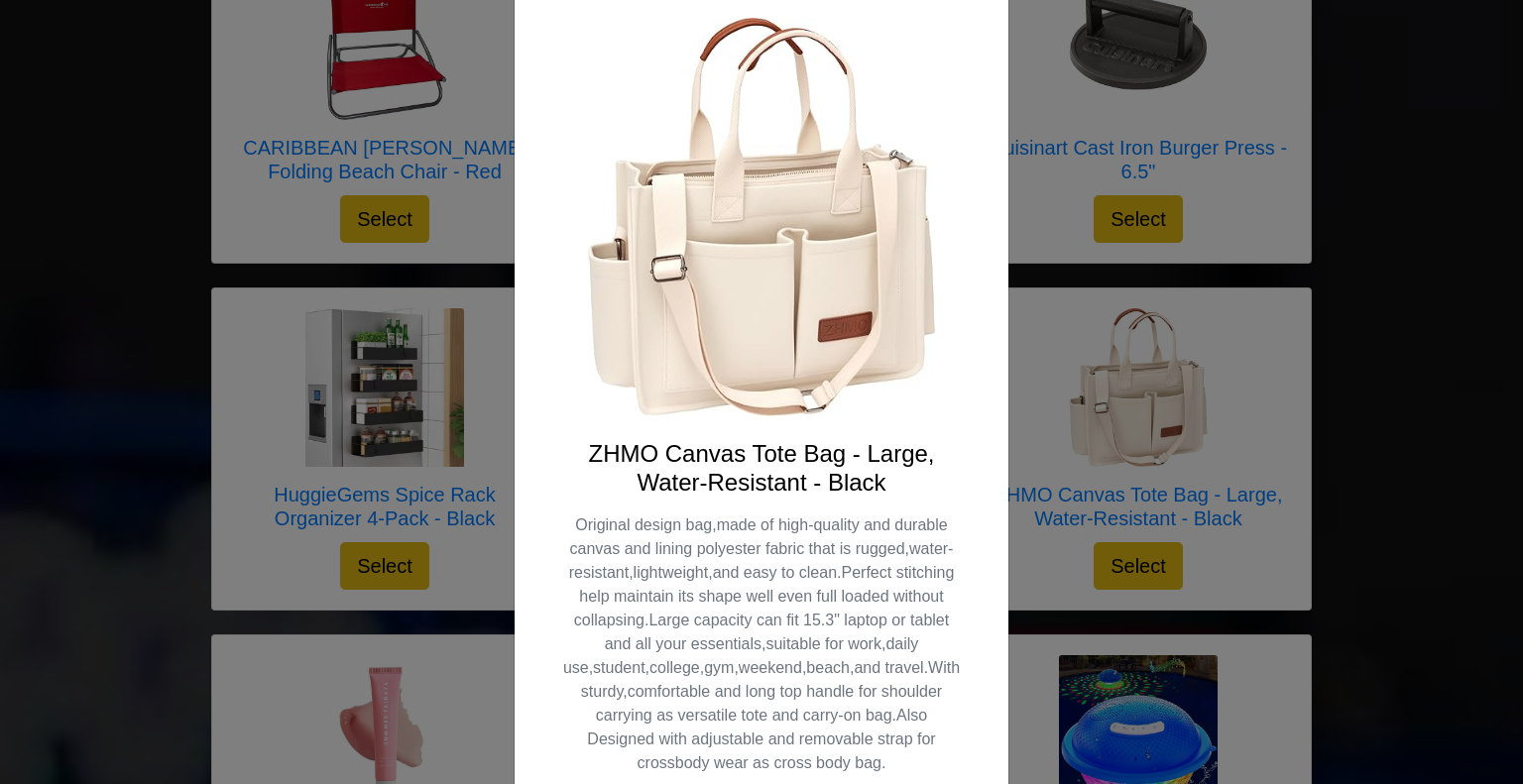 scroll, scrollTop: 0, scrollLeft: 0, axis: both 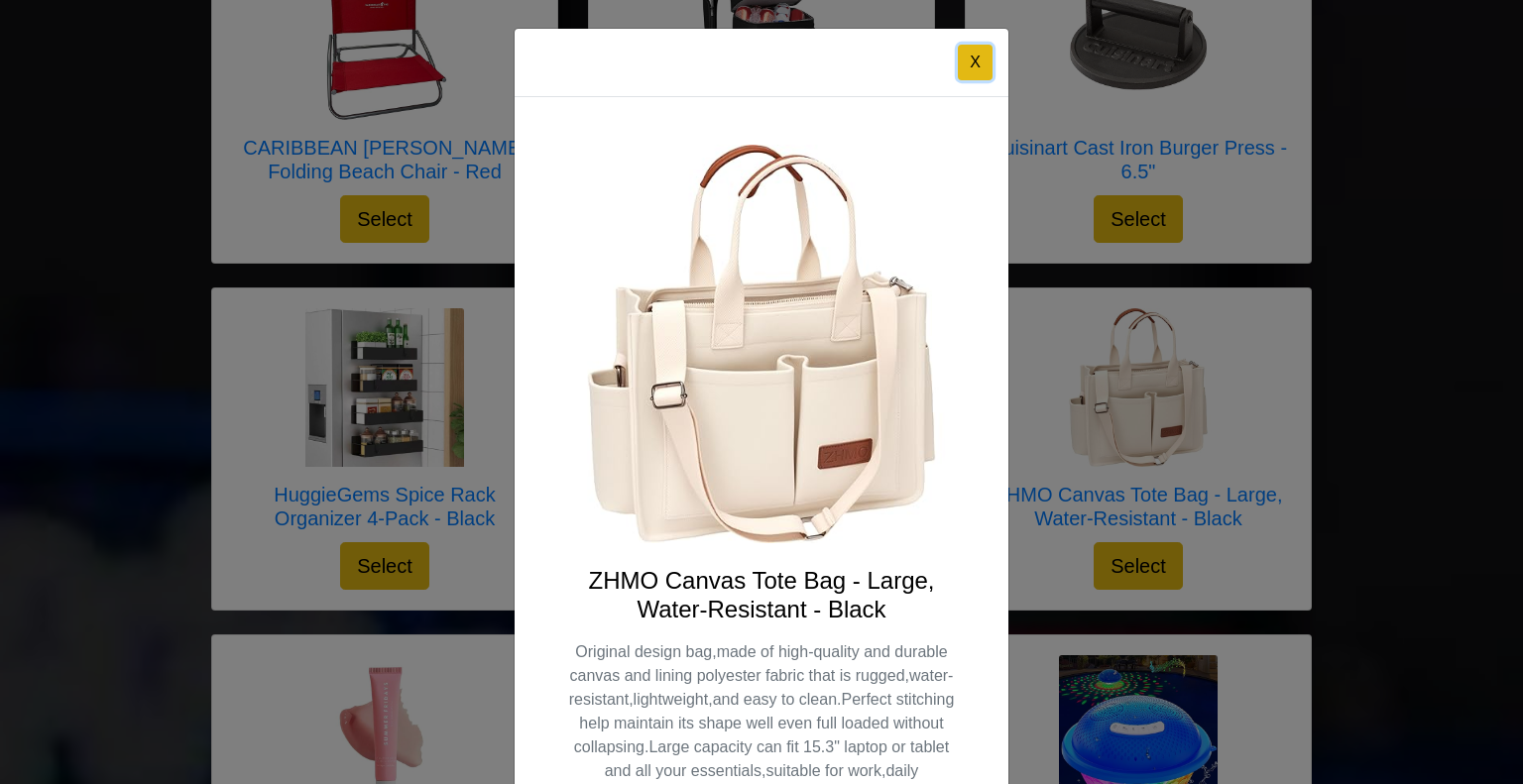 click on "X" at bounding box center [975, 62] 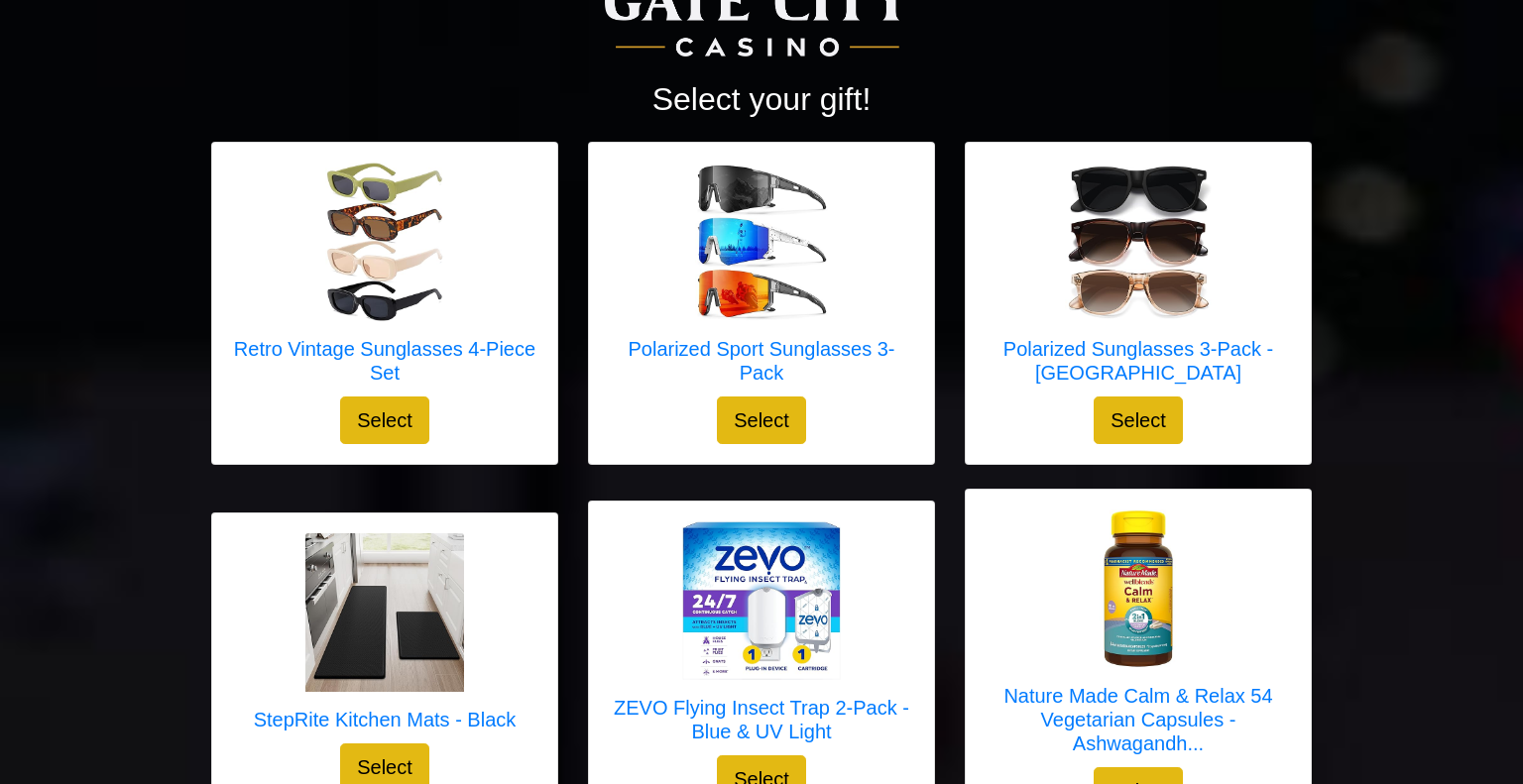 scroll, scrollTop: 193, scrollLeft: 0, axis: vertical 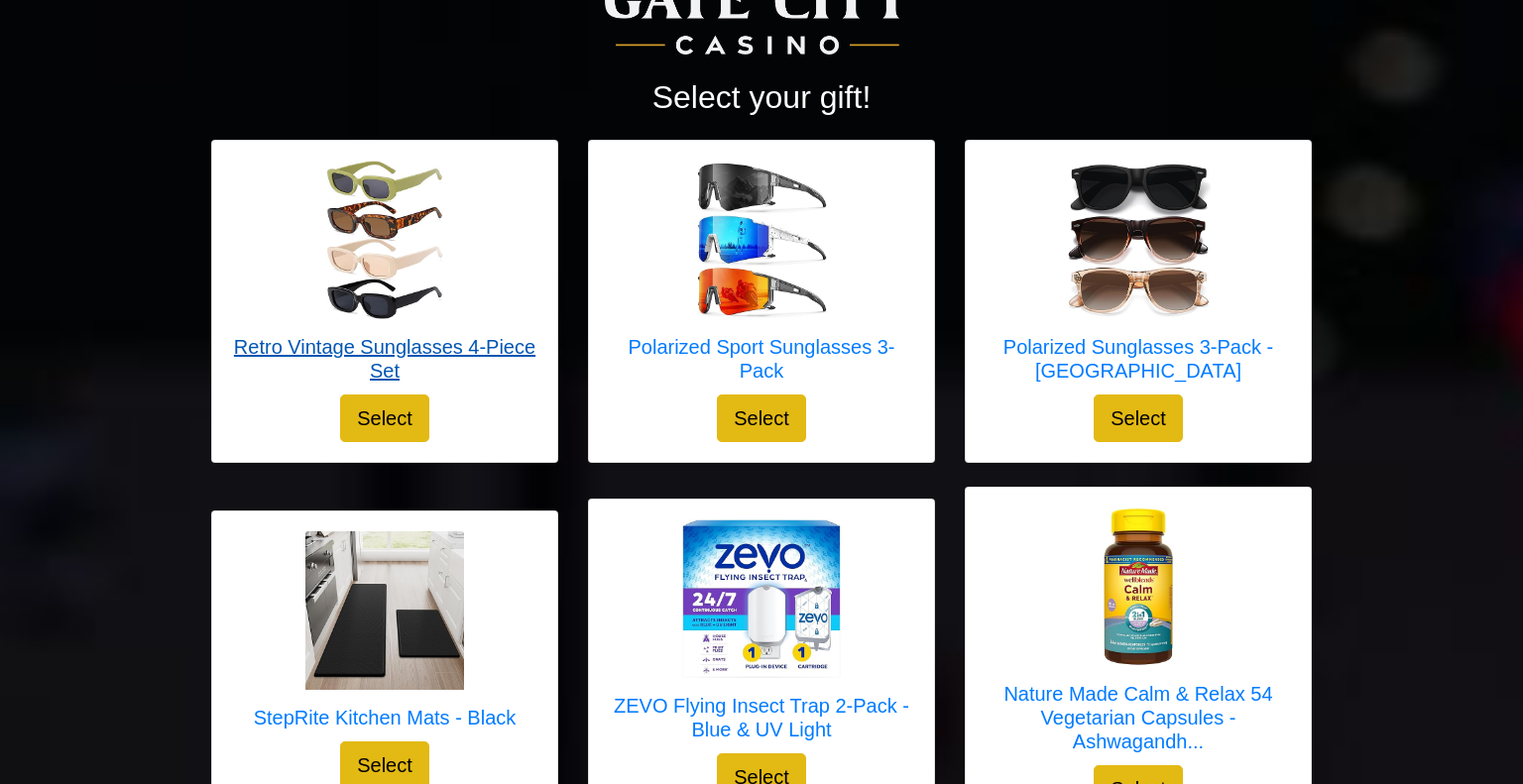 click on "Retro Vintage Sunglasses 4-Piece Set" at bounding box center [385, 359] 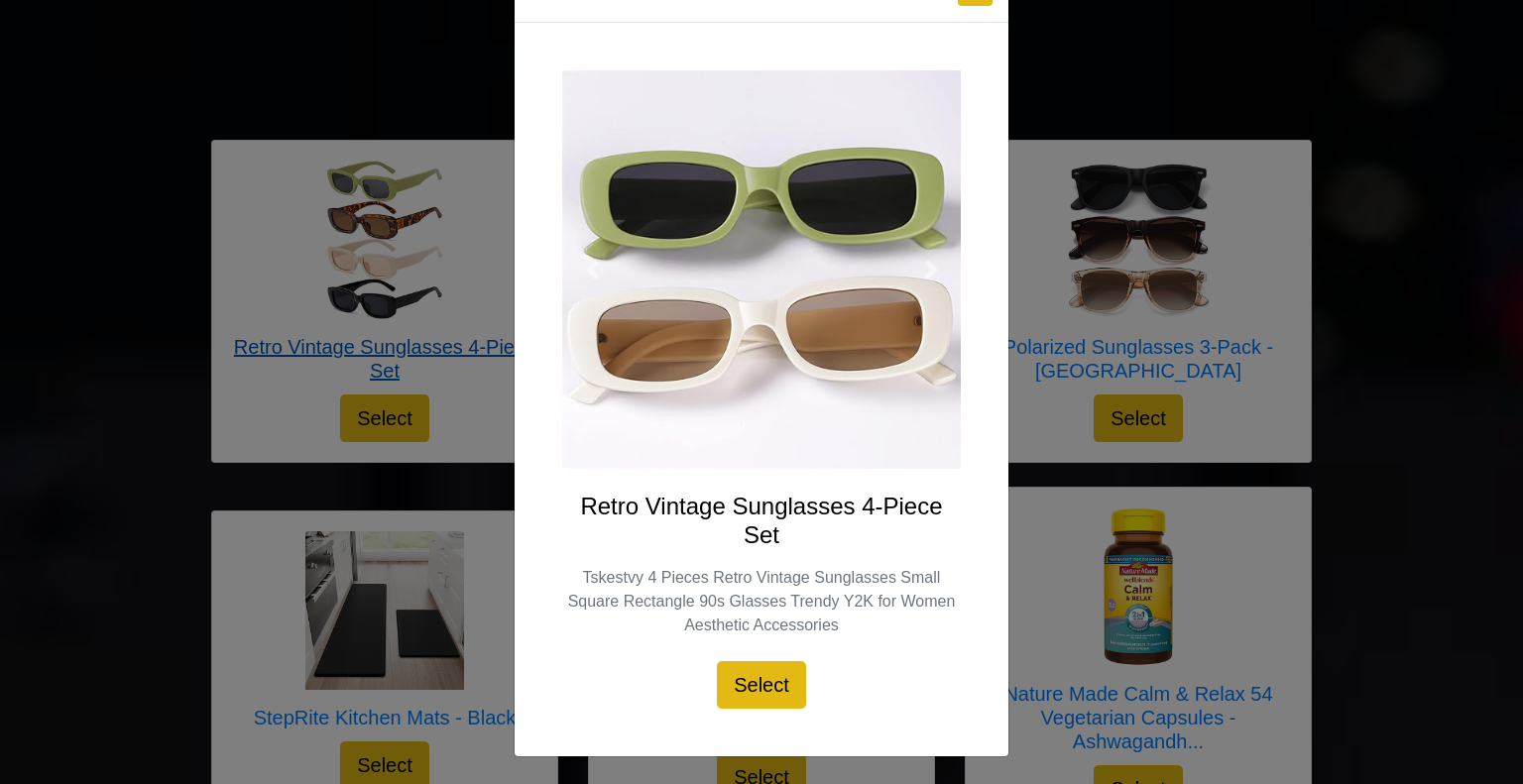 scroll, scrollTop: 0, scrollLeft: 0, axis: both 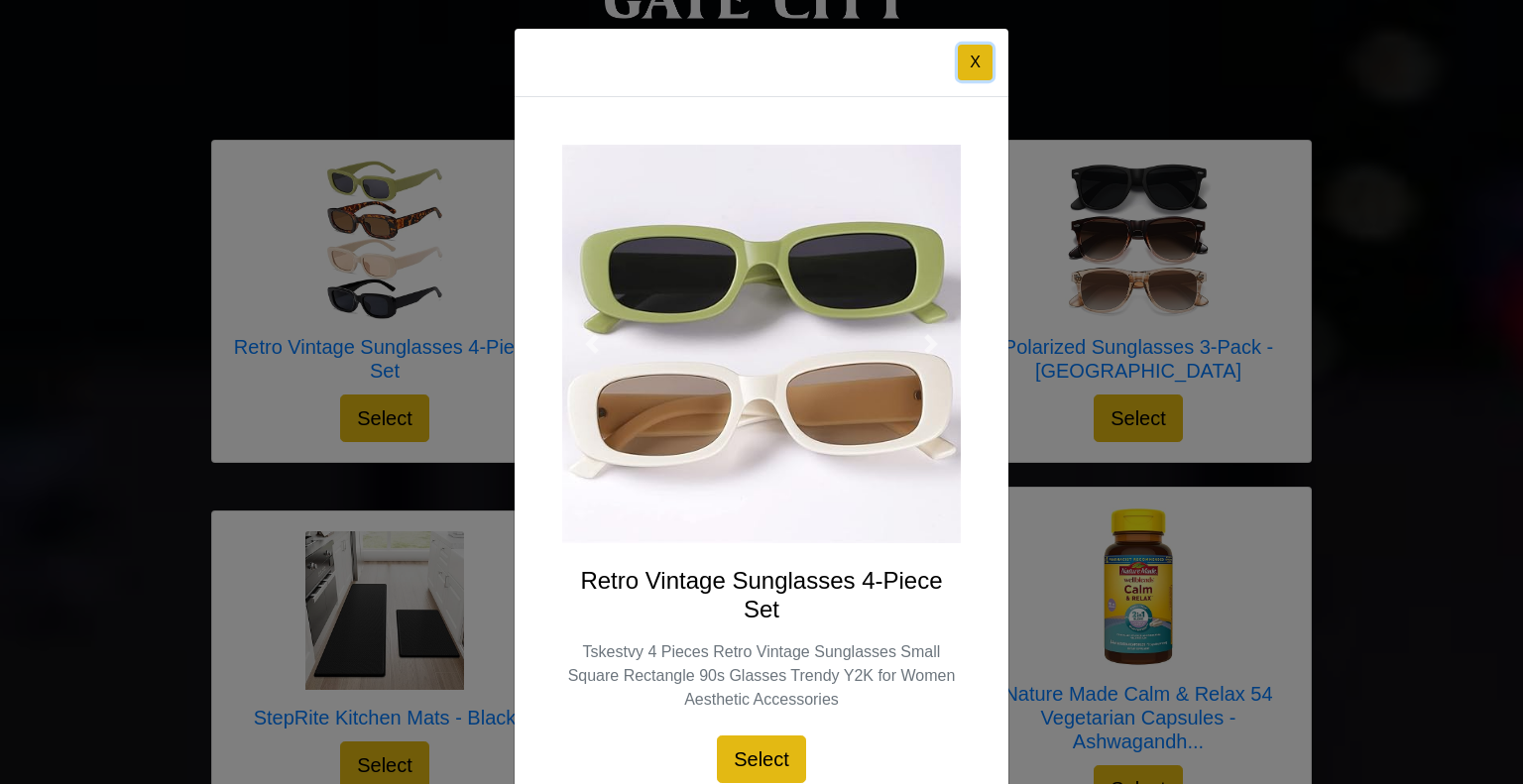 click on "X" at bounding box center [975, 62] 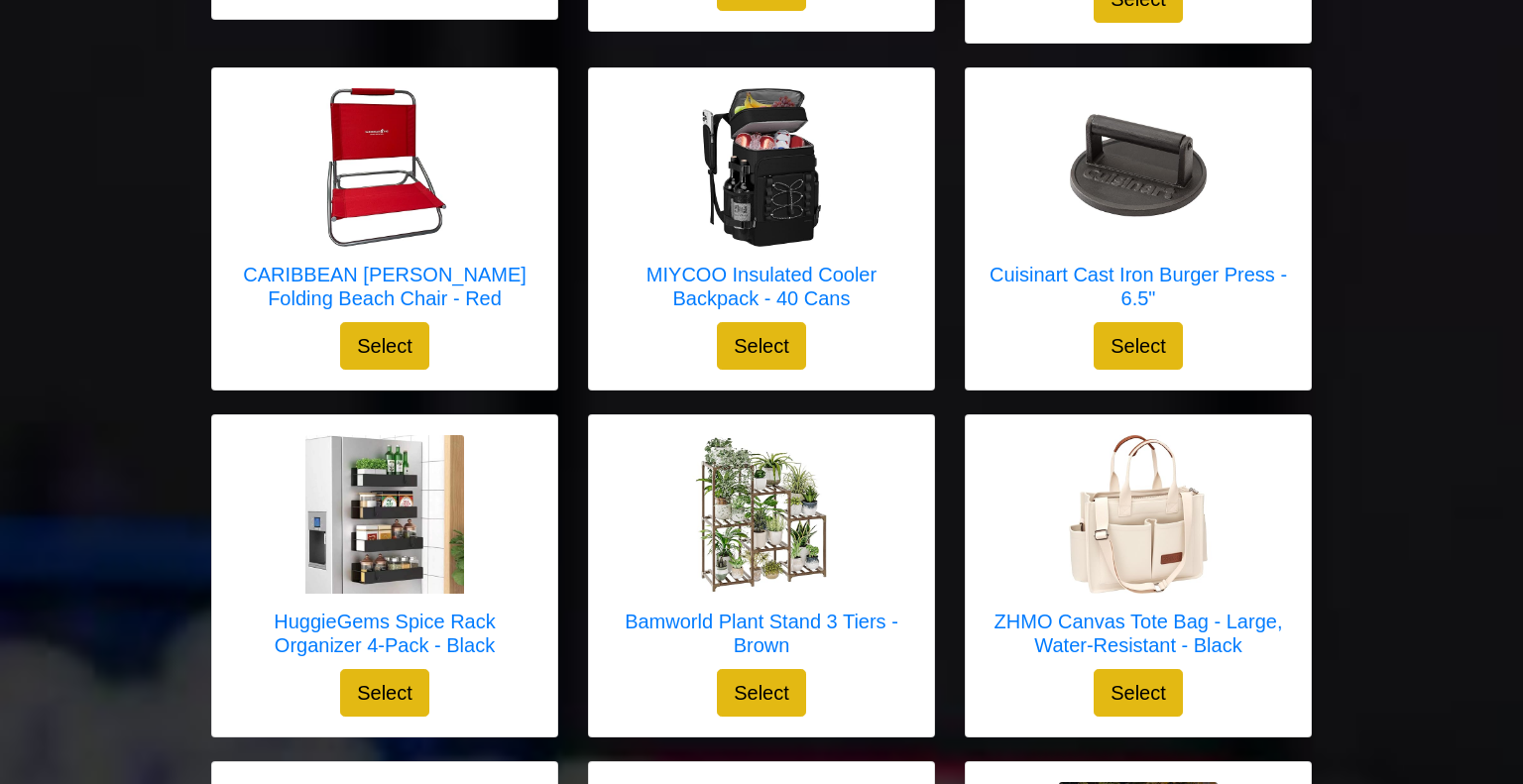 scroll, scrollTop: 984, scrollLeft: 0, axis: vertical 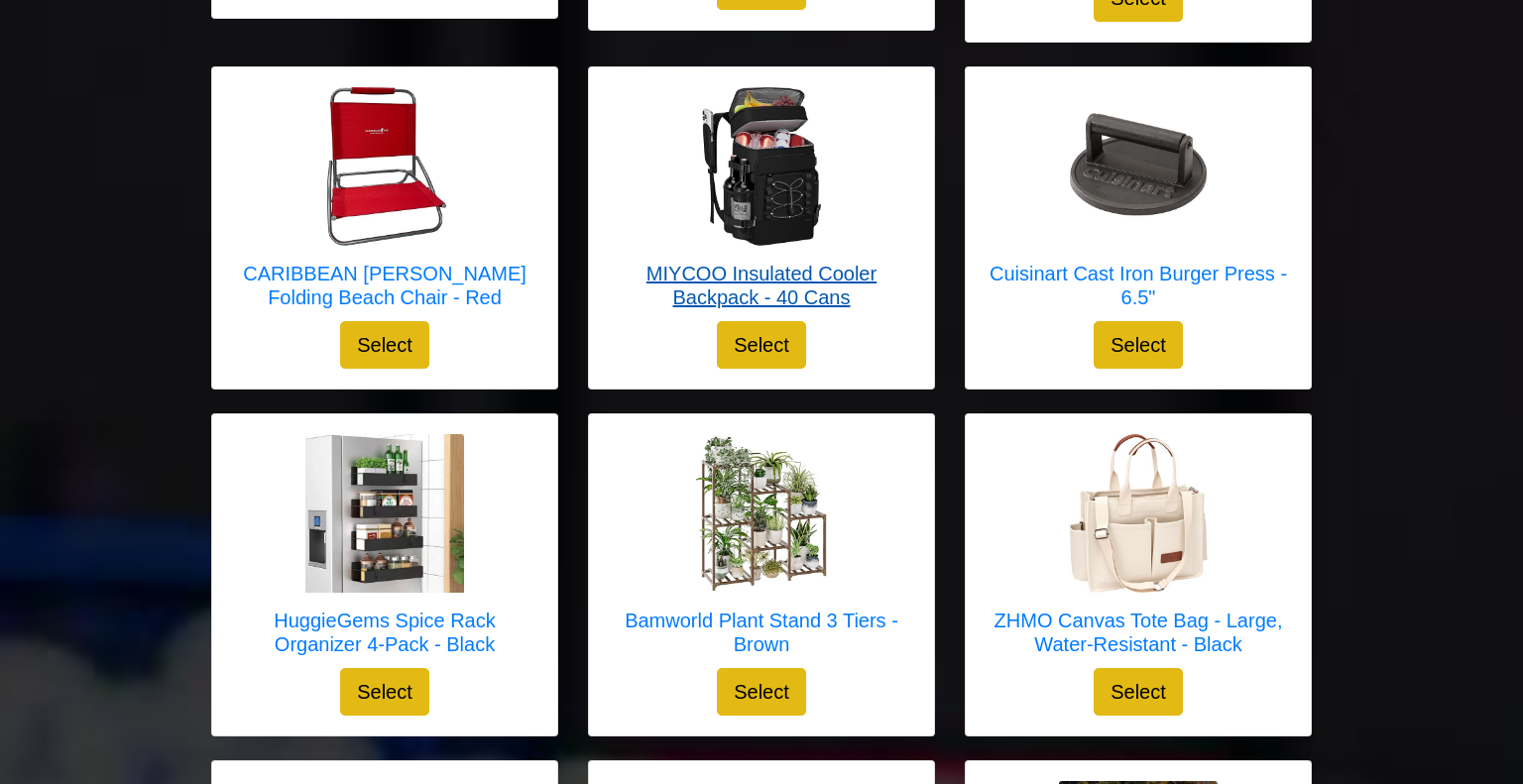 click on "MIYCOO Insulated Cooler Backpack - 40 Cans" at bounding box center [762, 285] 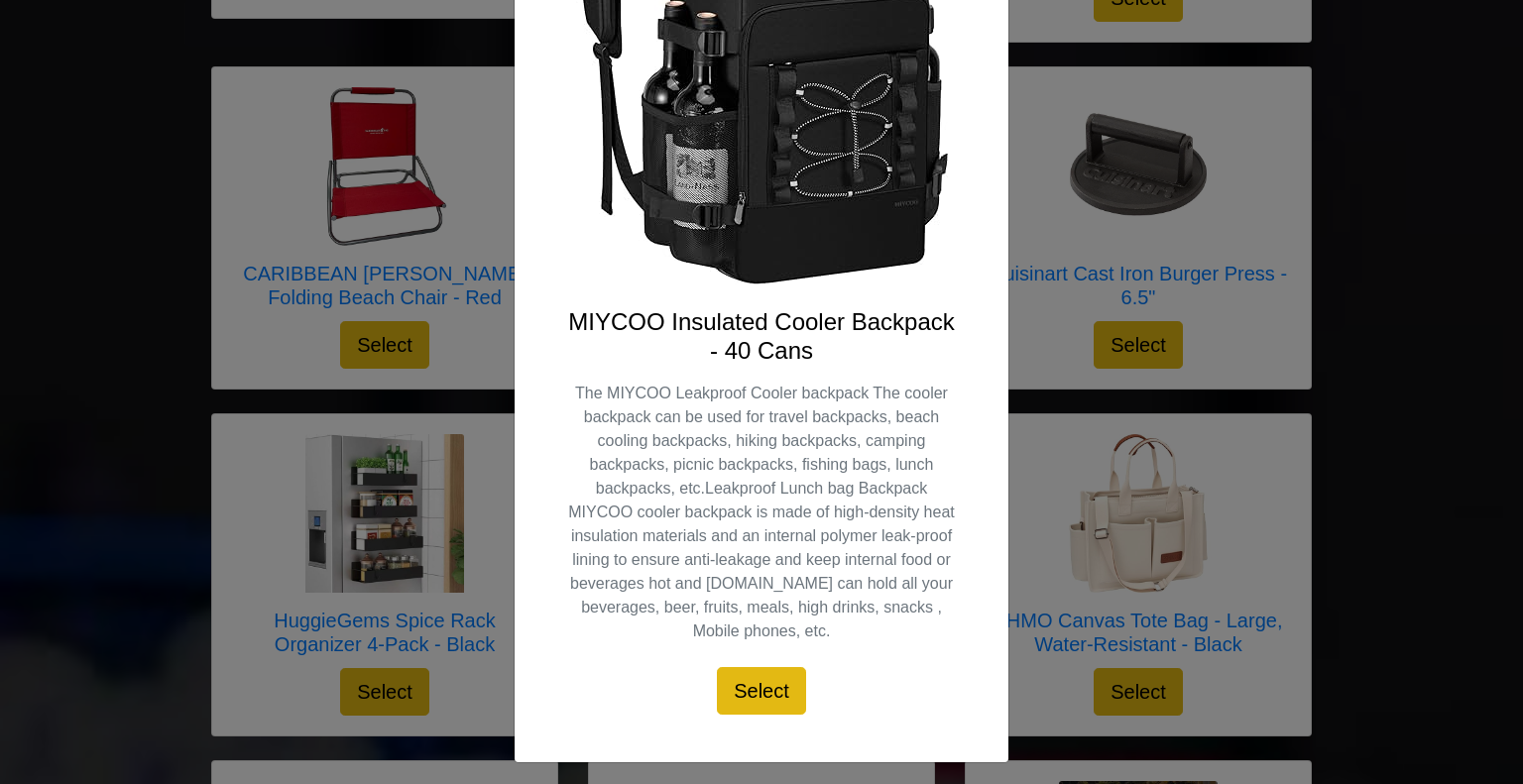 scroll, scrollTop: 361, scrollLeft: 0, axis: vertical 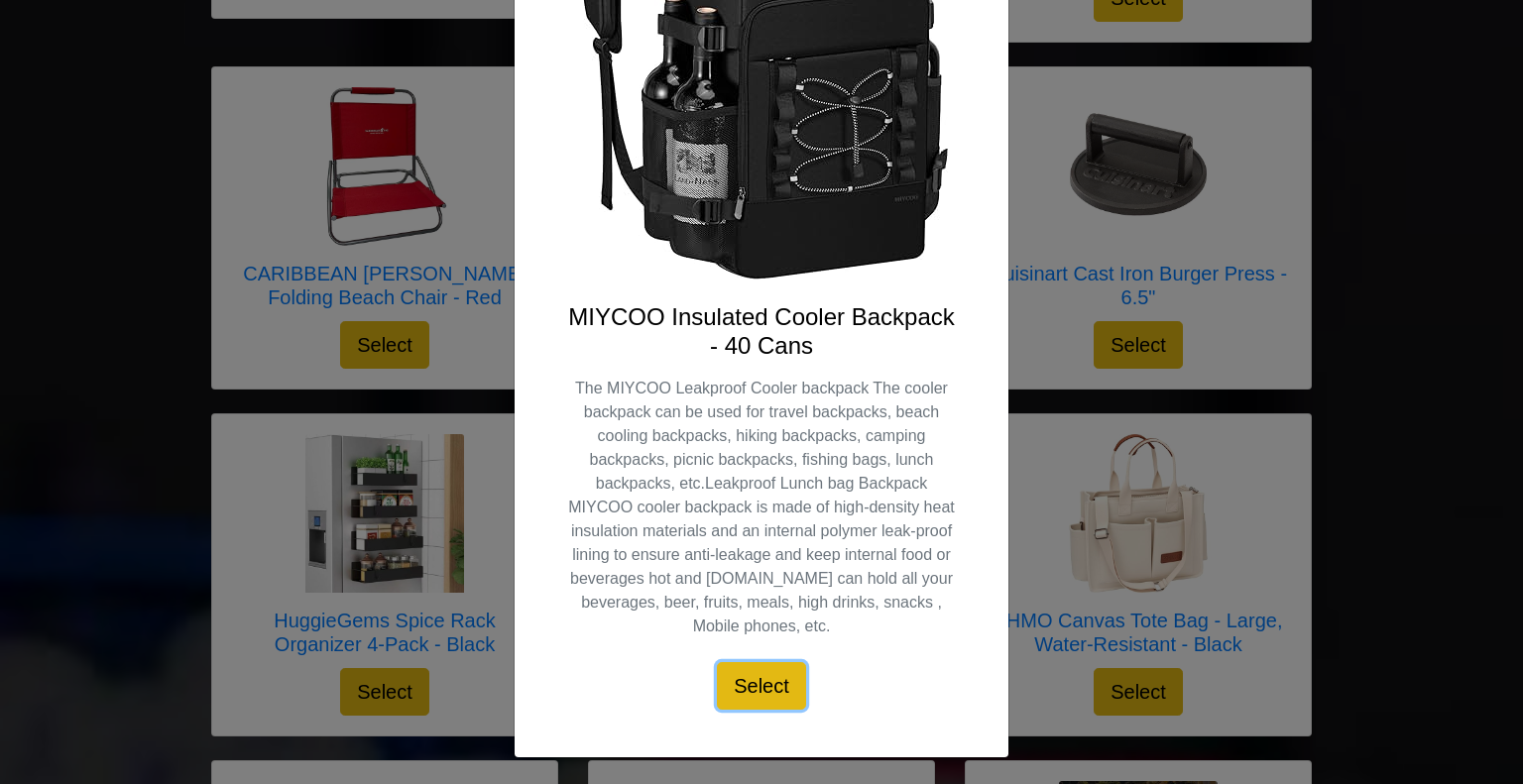 click on "Select" at bounding box center (762, 686) 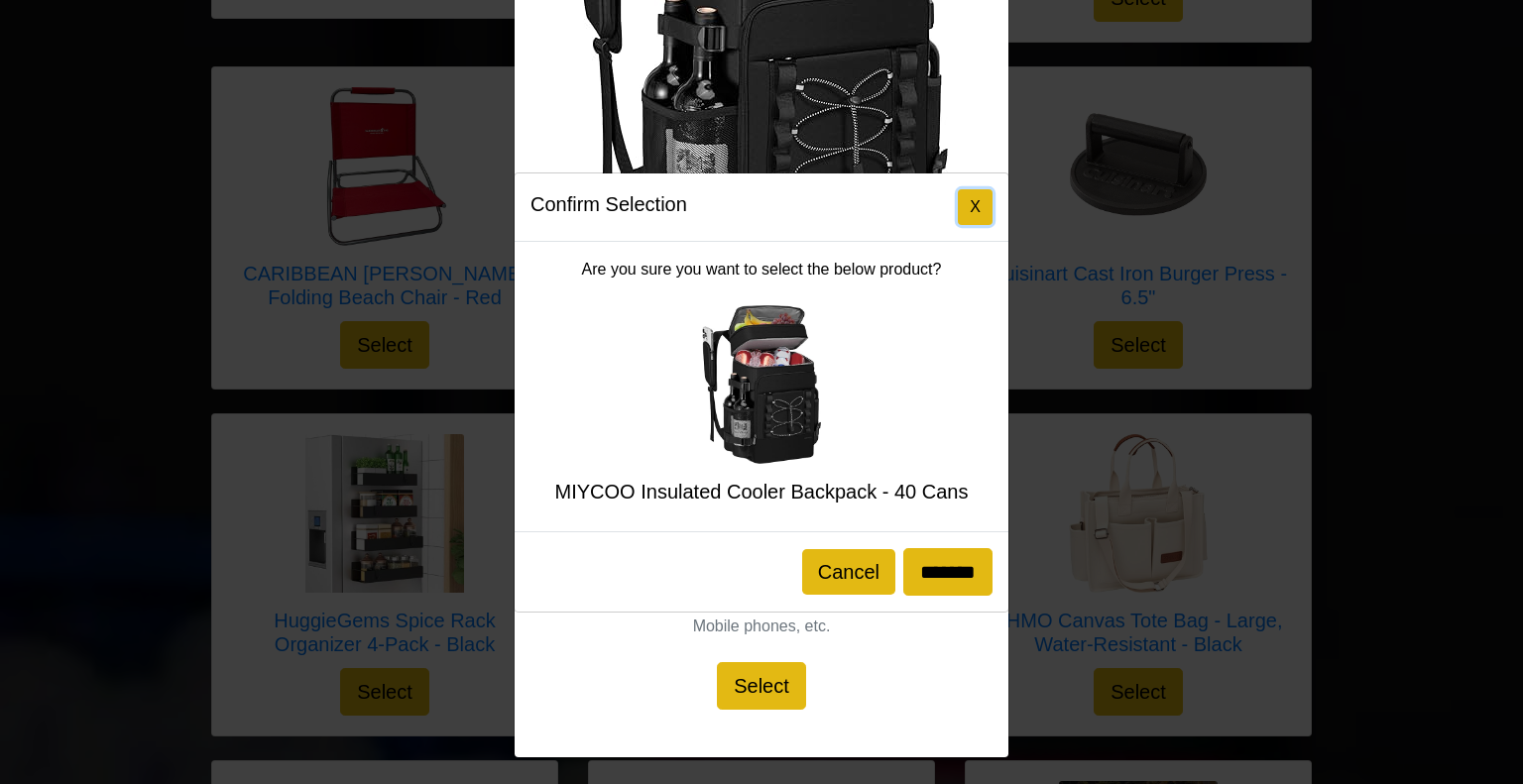 click on "X" at bounding box center [975, 207] 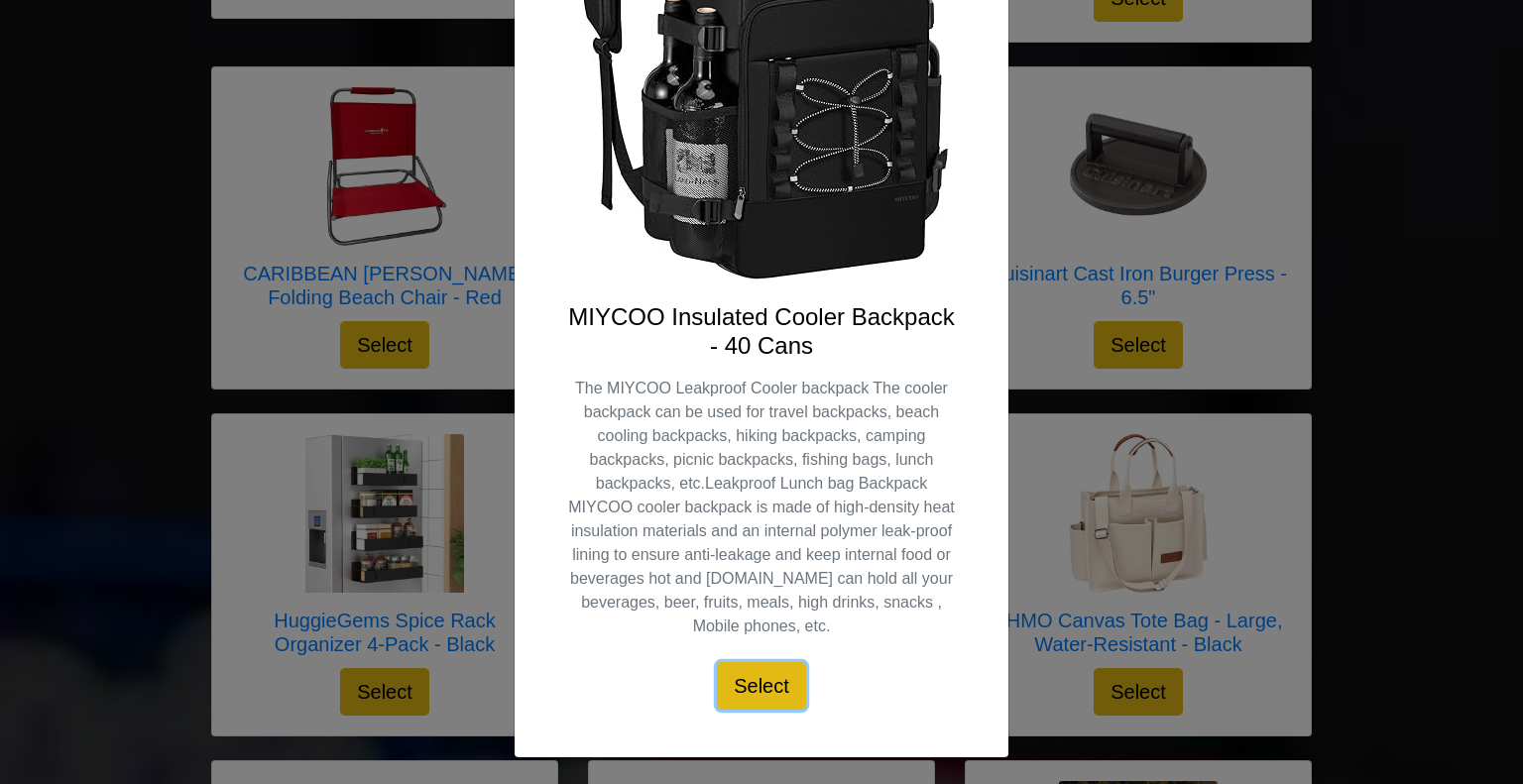 click on "Select" at bounding box center (762, 686) 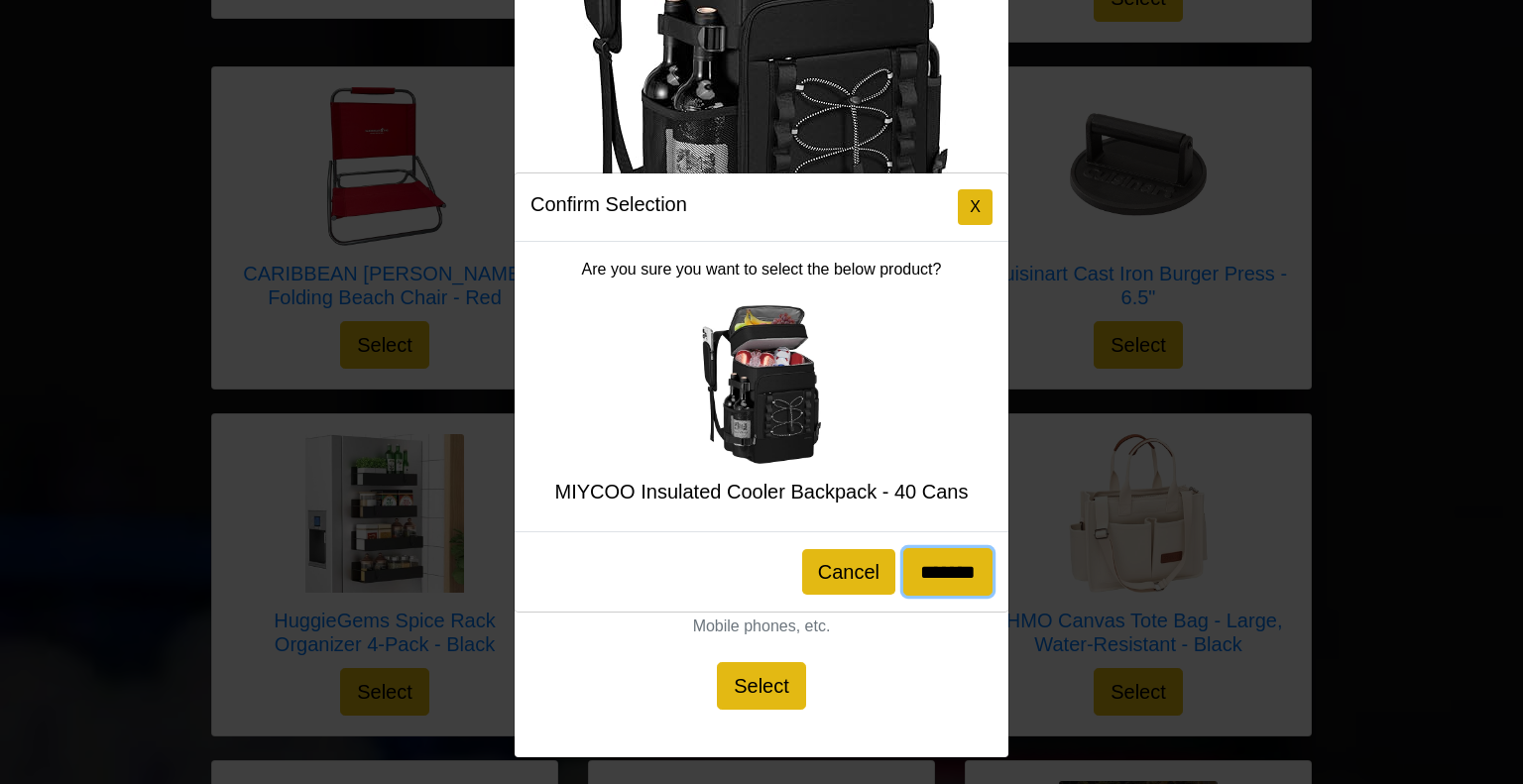 click on "*******" at bounding box center (948, 572) 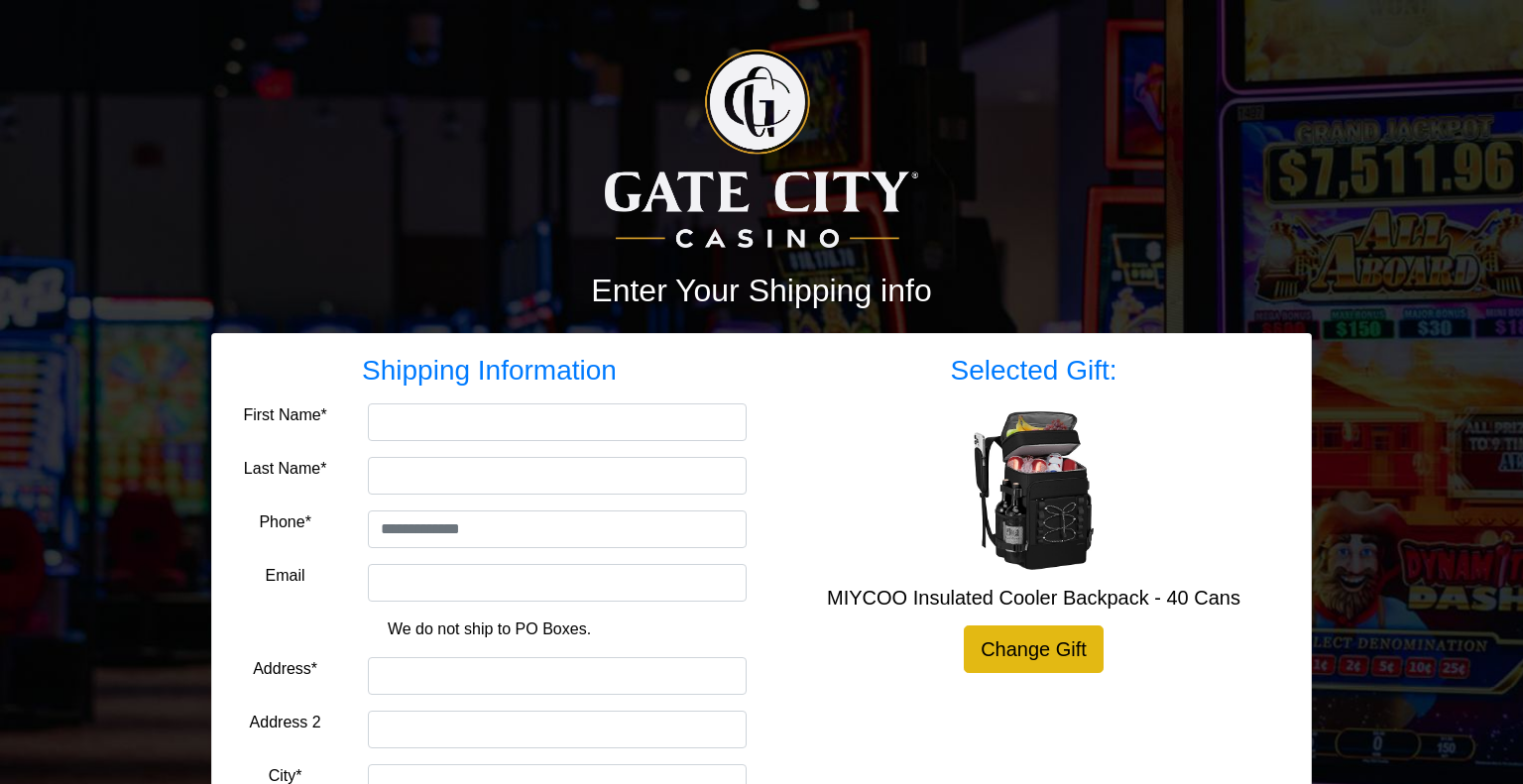 scroll, scrollTop: 0, scrollLeft: 0, axis: both 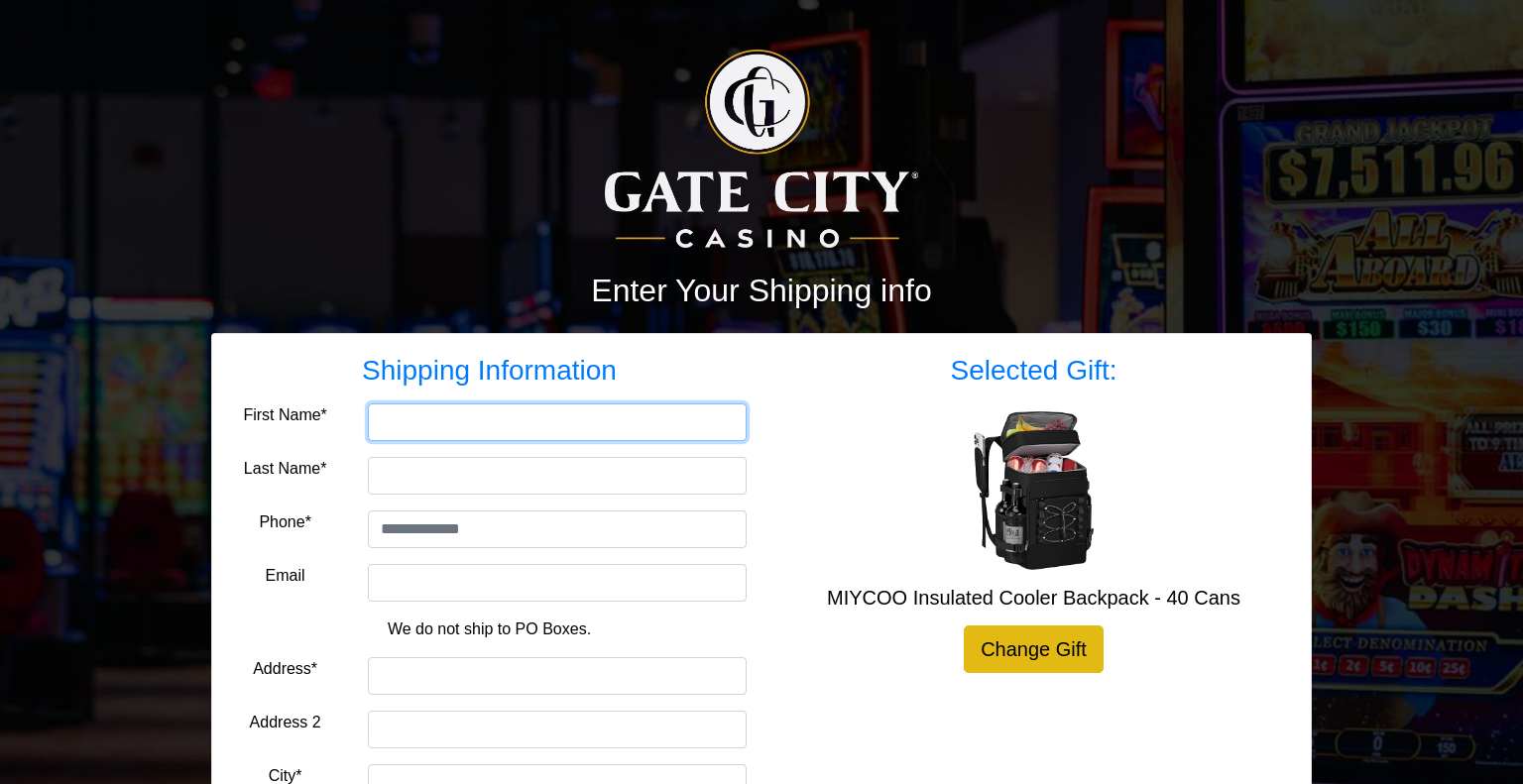 click on "First Name*" at bounding box center (557, 422) 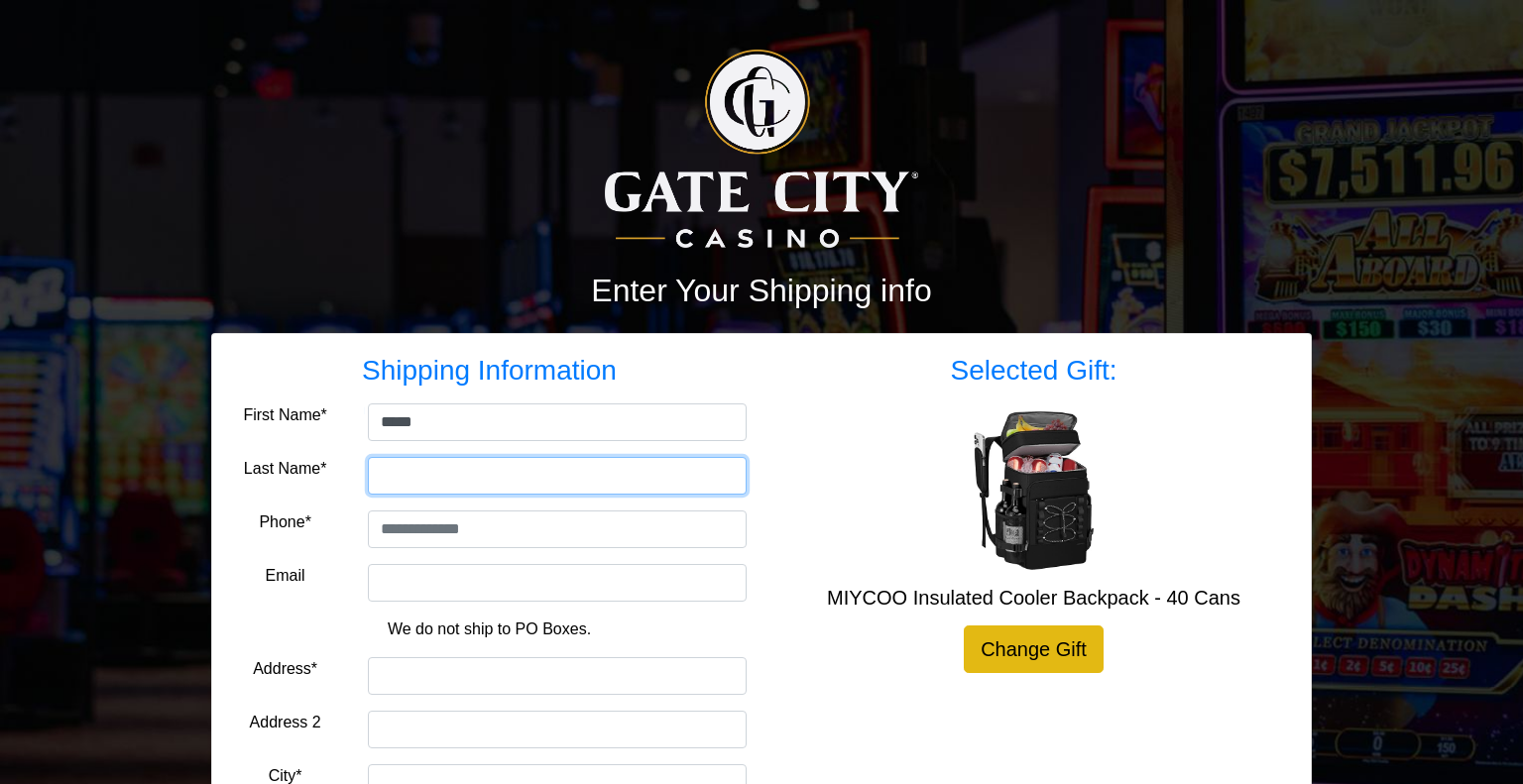 type on "******" 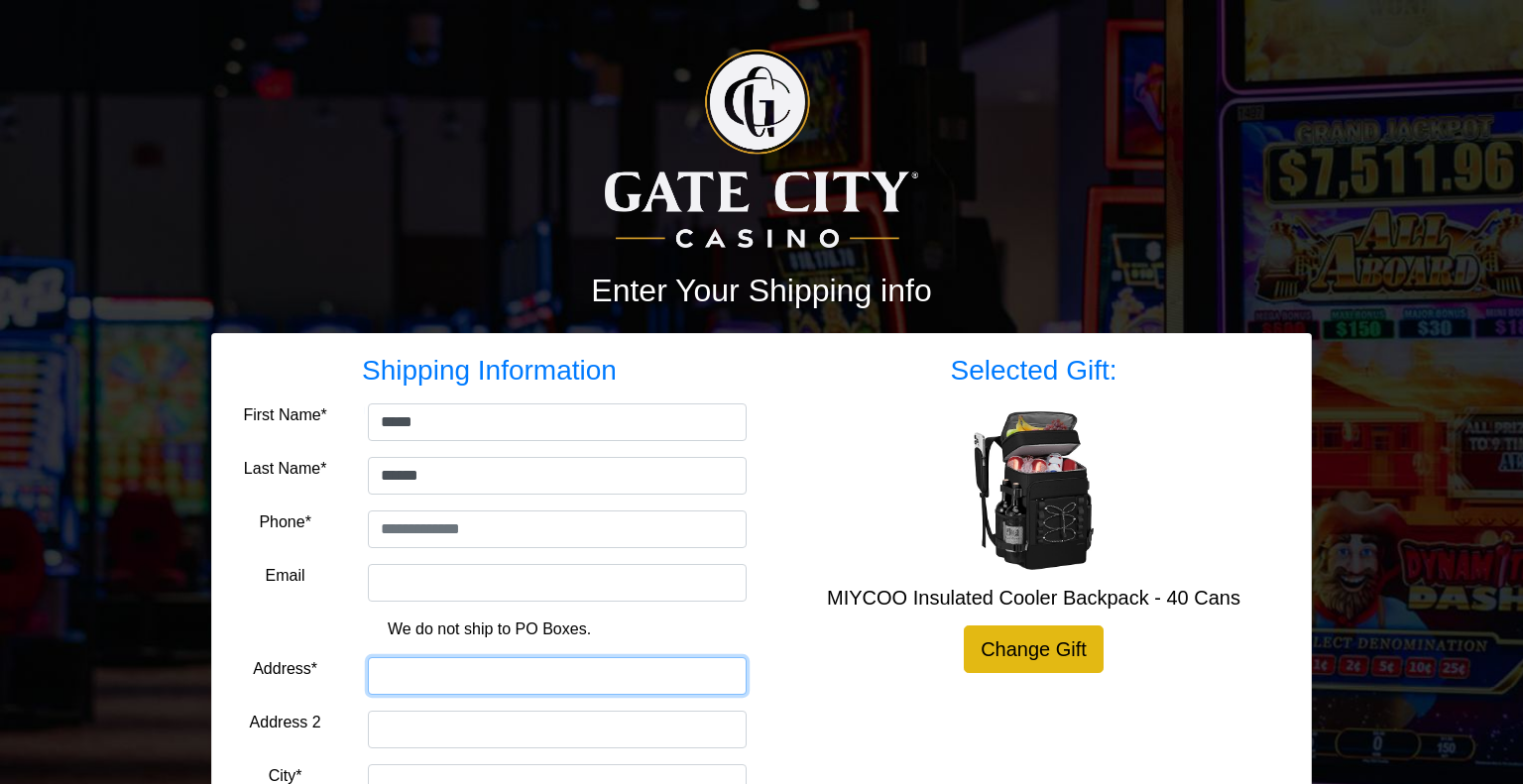 type on "**********" 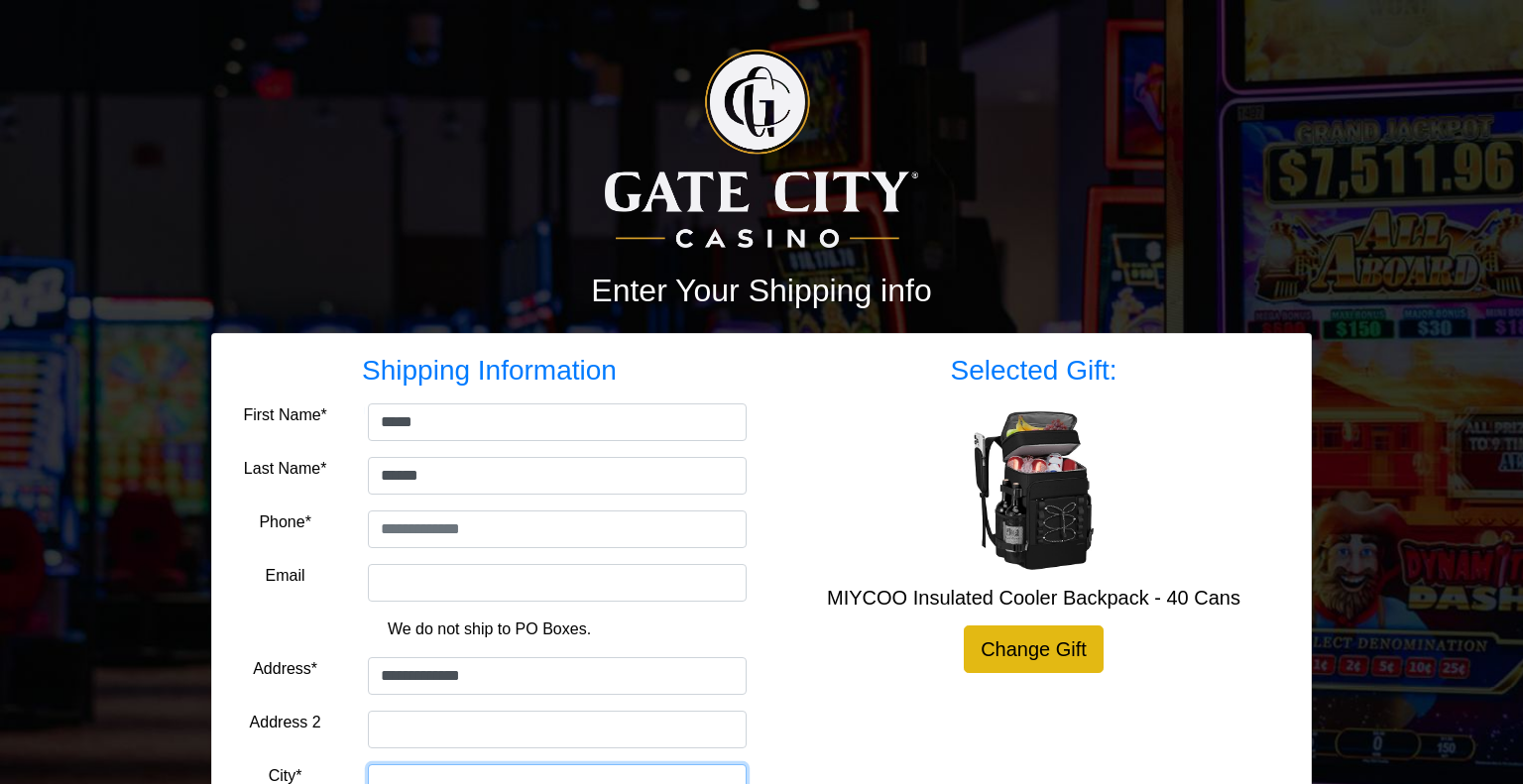 type on "**********" 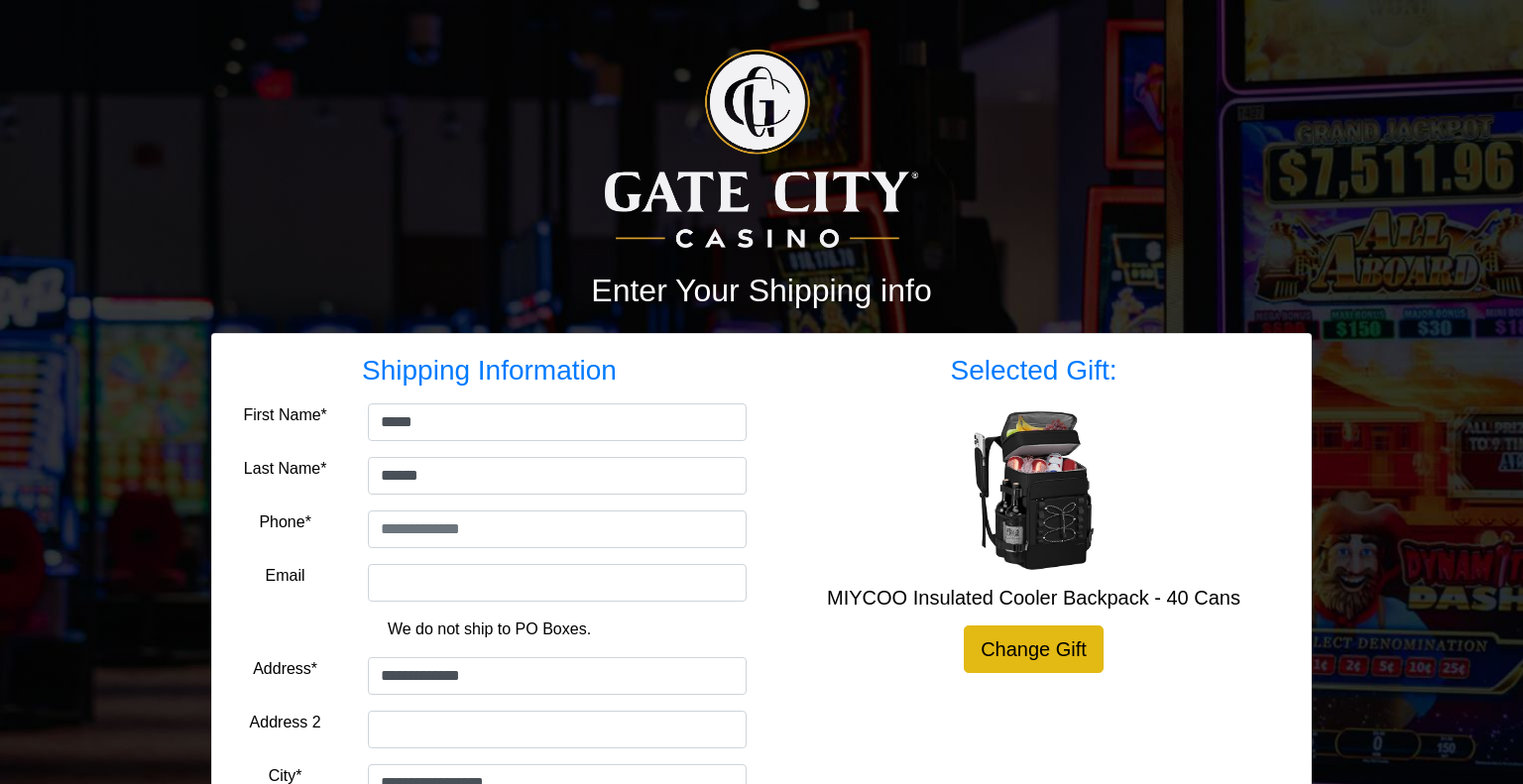 select on "**" 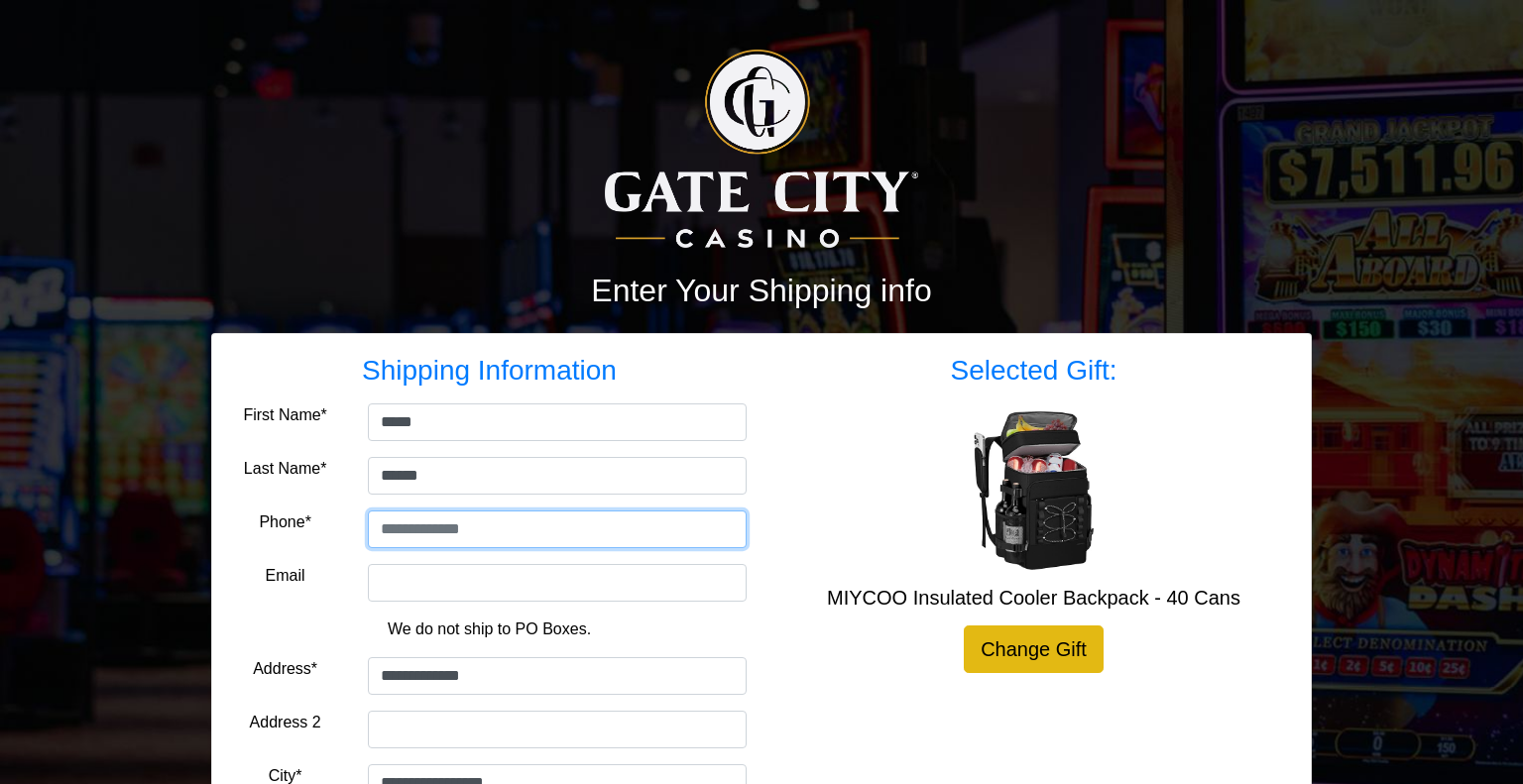 click at bounding box center [557, 529] 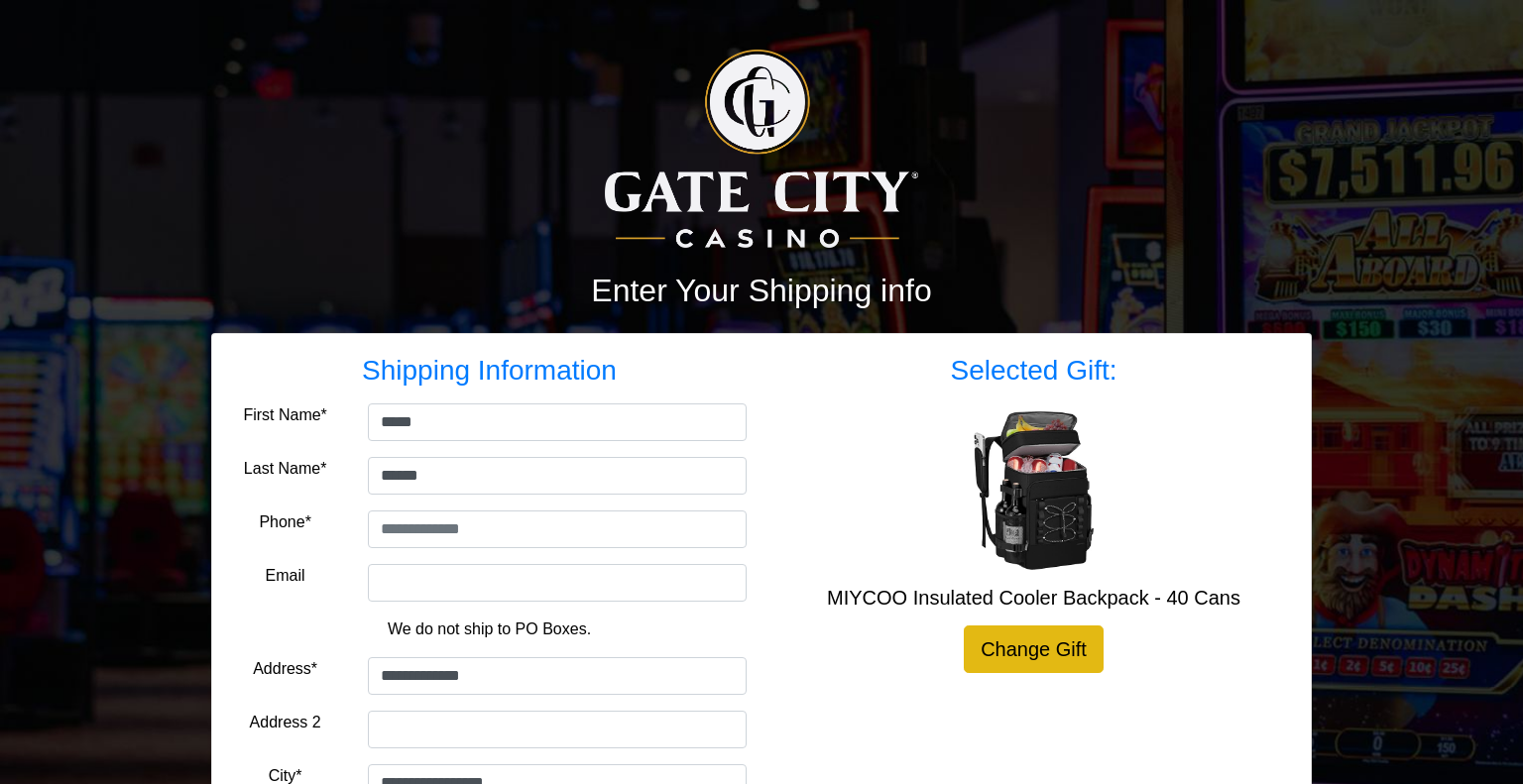click on "Selected Gift:" at bounding box center (1033, 371) 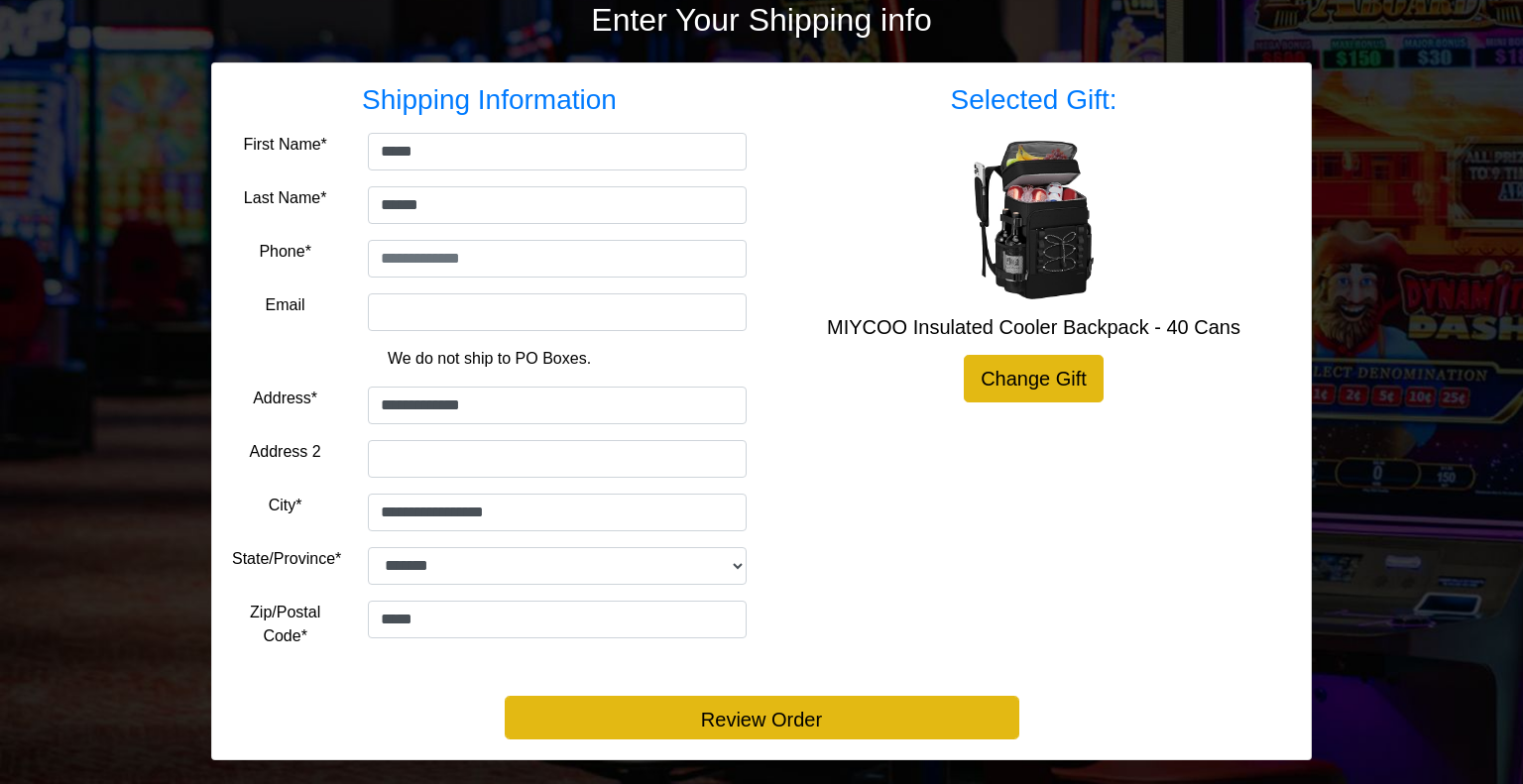 scroll, scrollTop: 270, scrollLeft: 0, axis: vertical 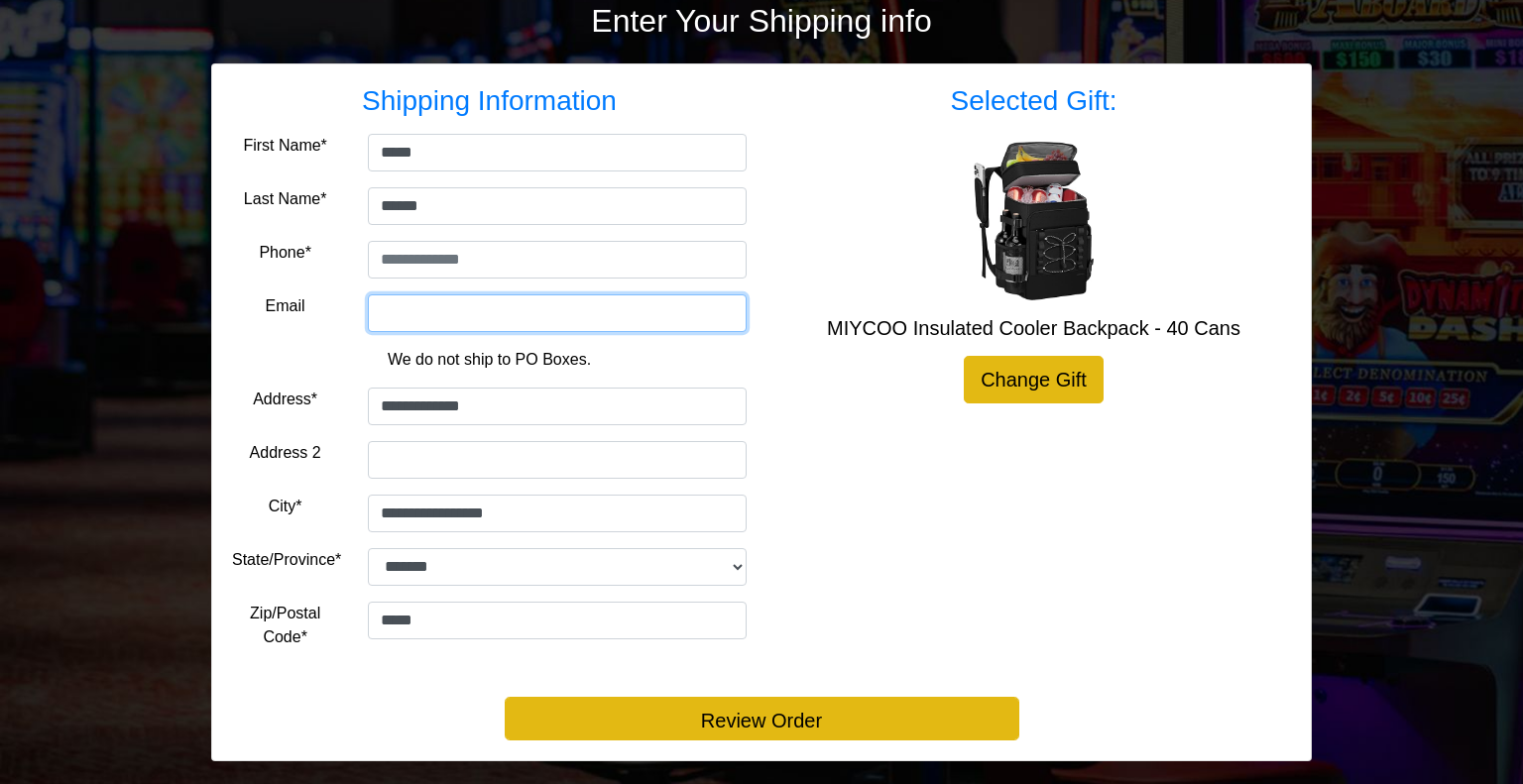 click on "Email" at bounding box center [557, 313] 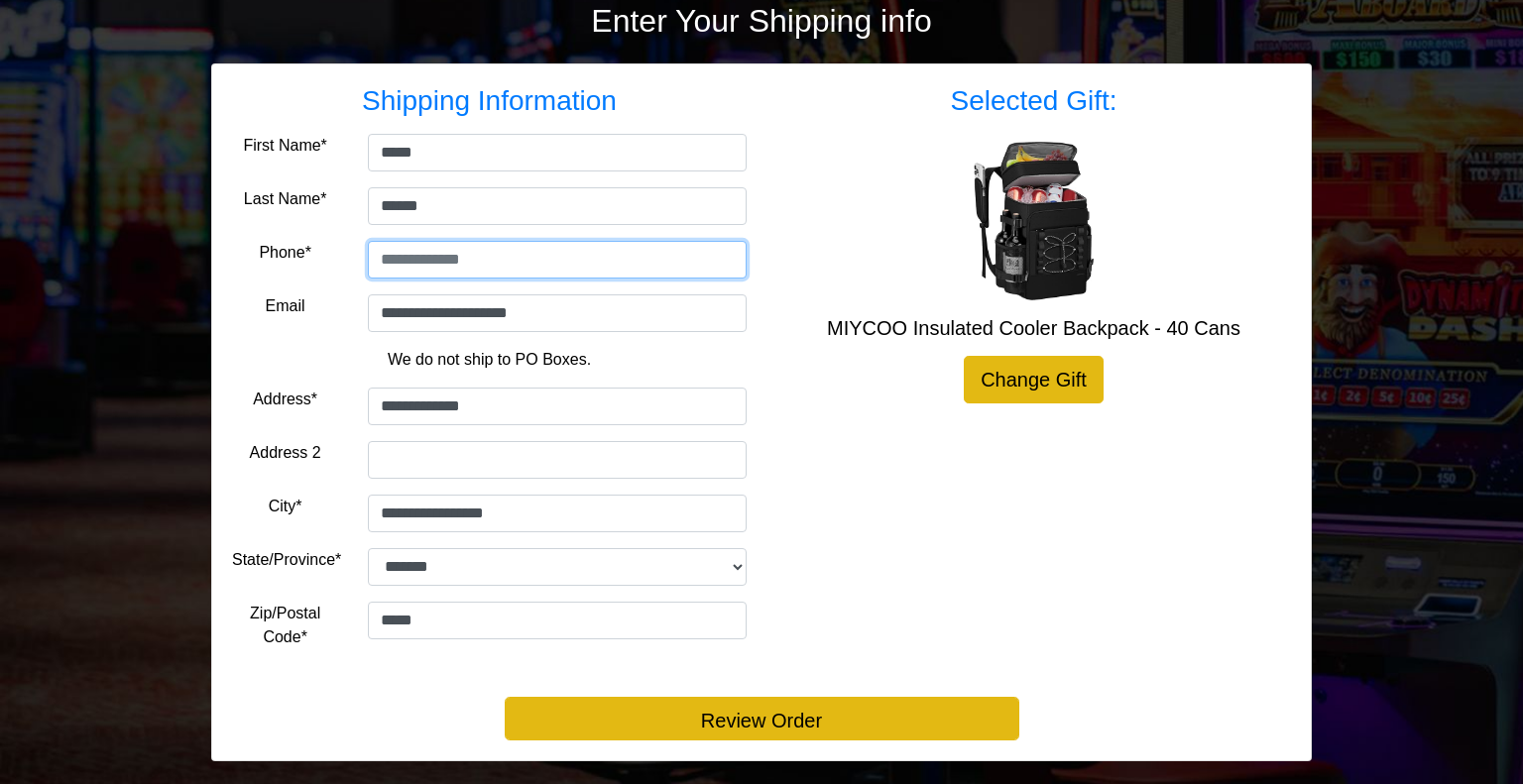 type on "**********" 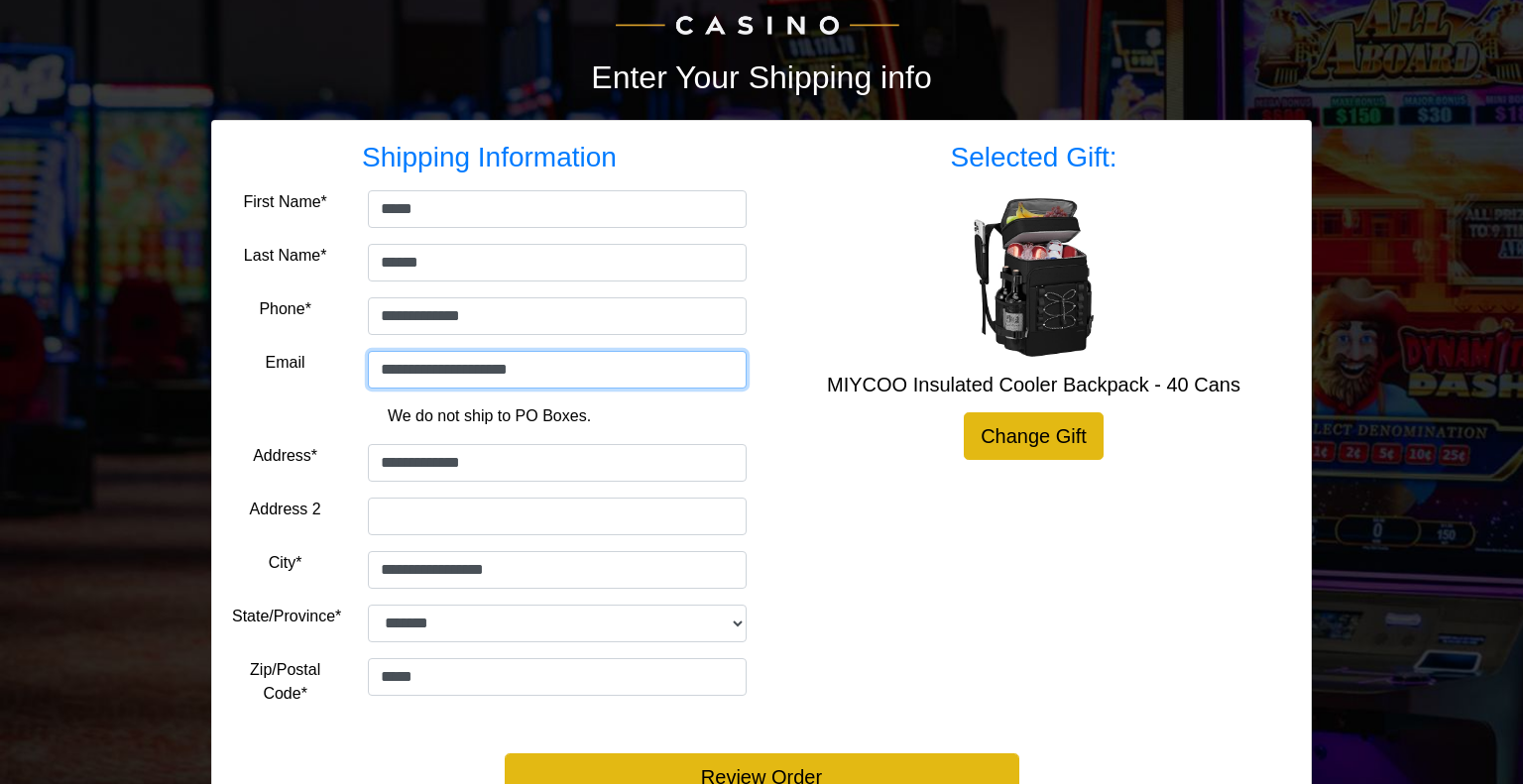 scroll, scrollTop: 293, scrollLeft: 0, axis: vertical 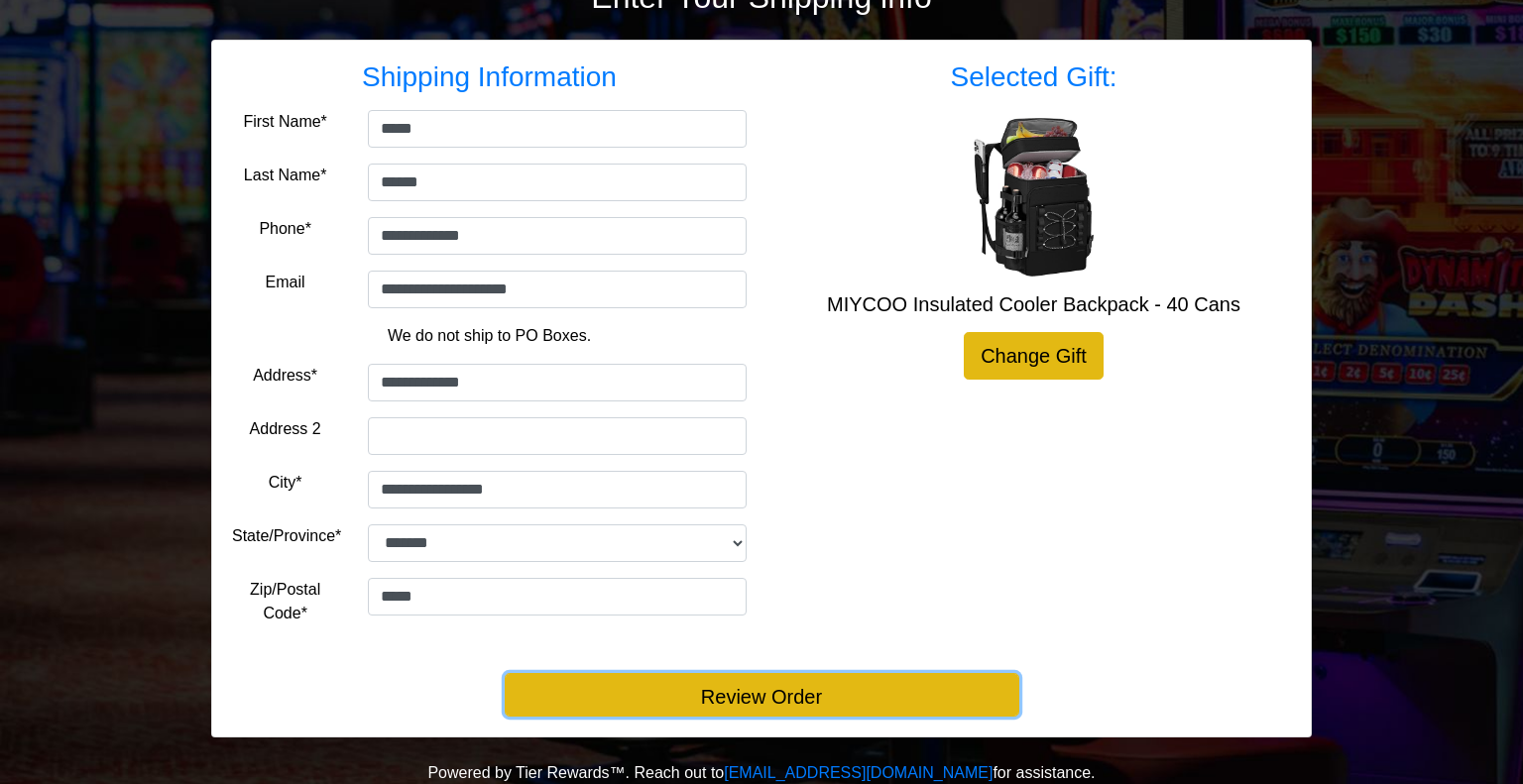 click on "Review Order" at bounding box center [762, 695] 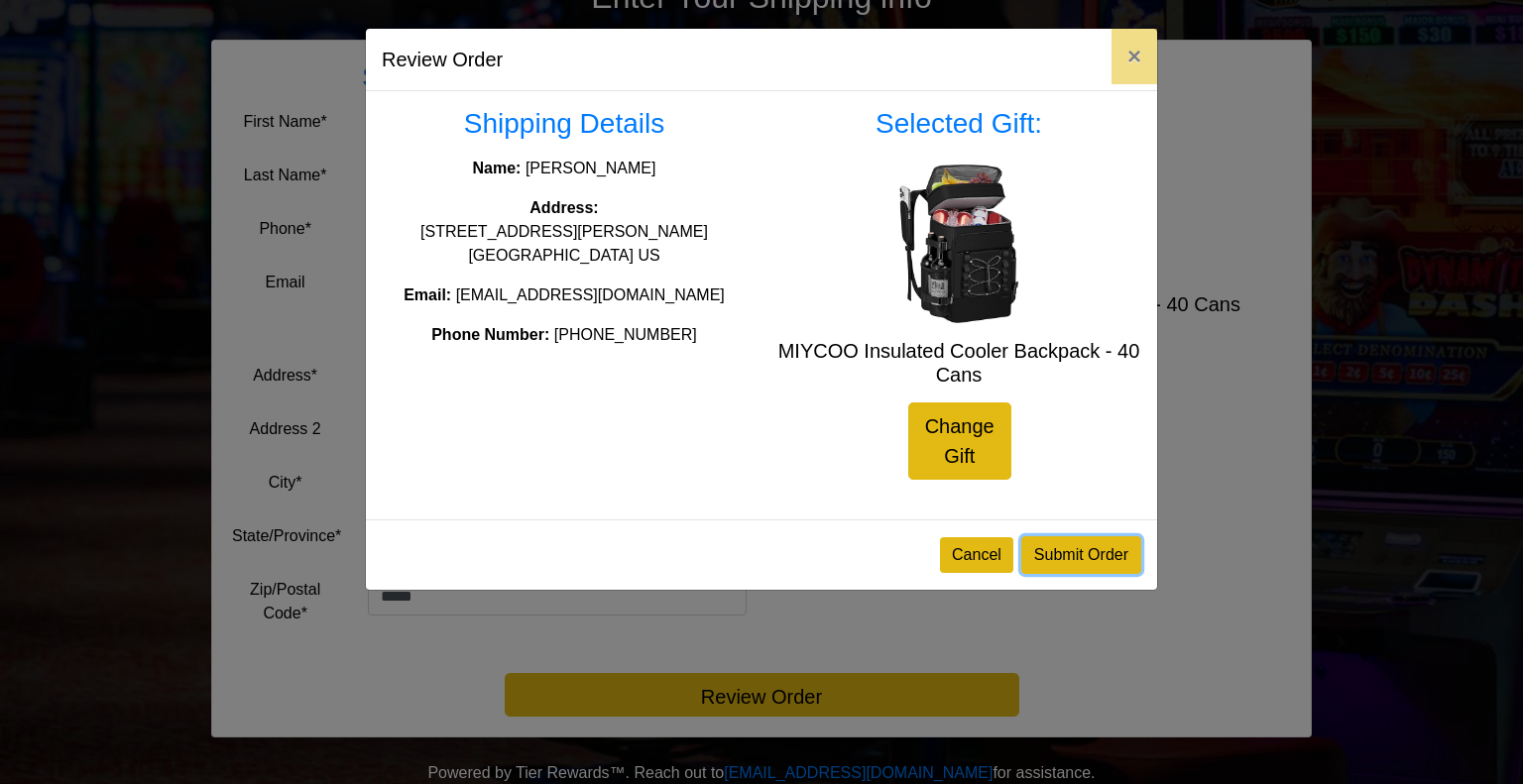 click on "Submit Order" at bounding box center [1081, 555] 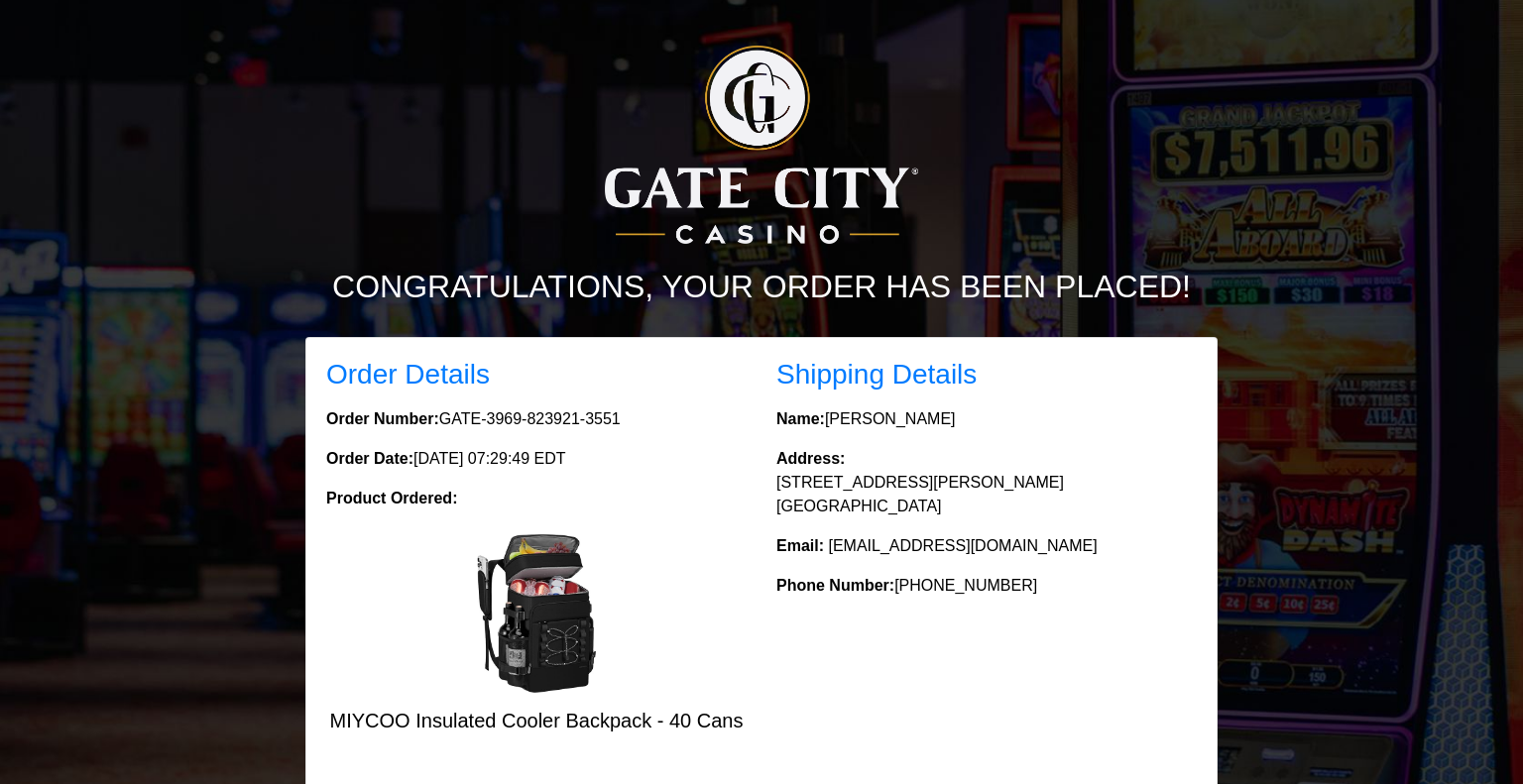 scroll, scrollTop: 0, scrollLeft: 0, axis: both 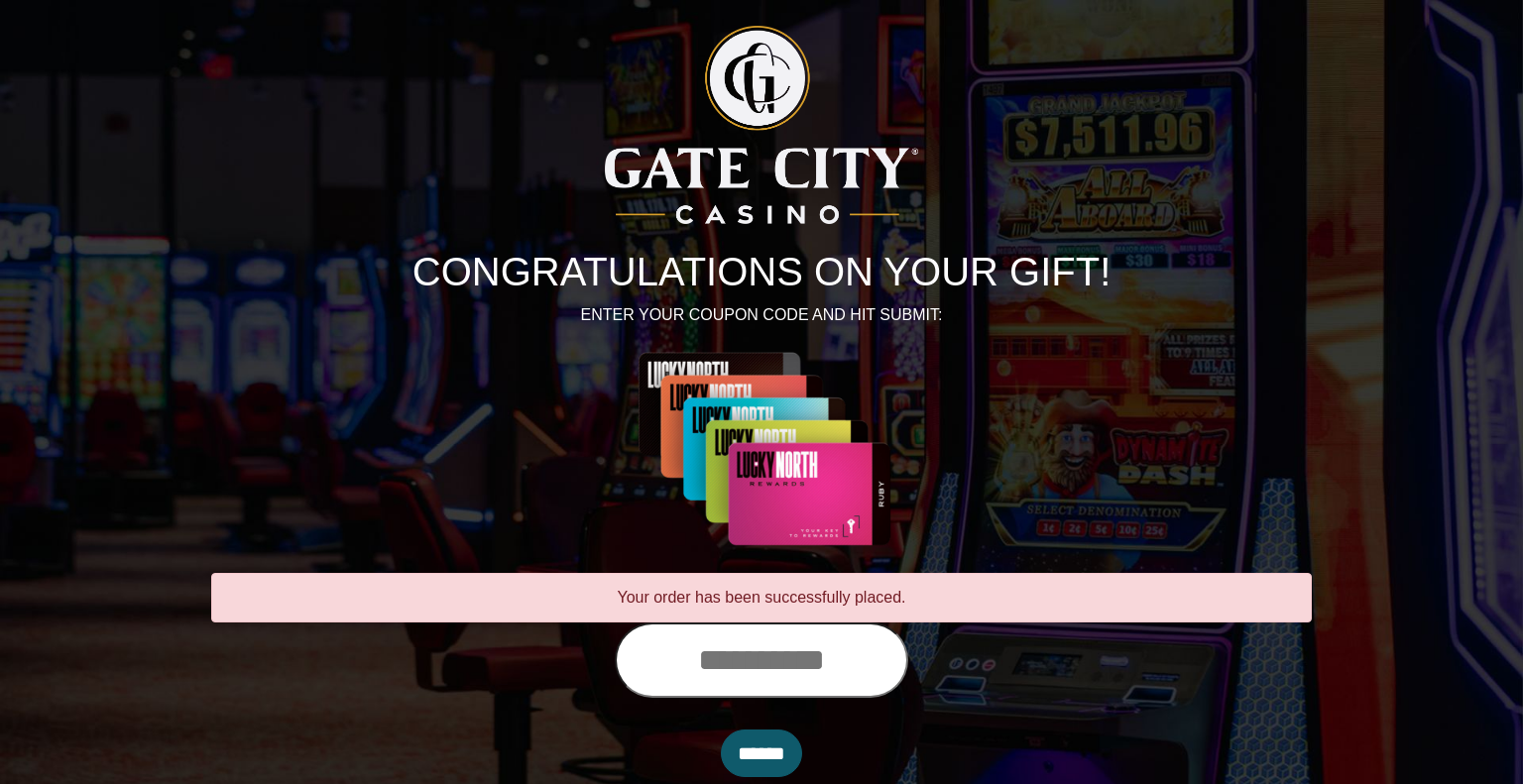 click on "Your order has been successfully placed." at bounding box center [762, 598] 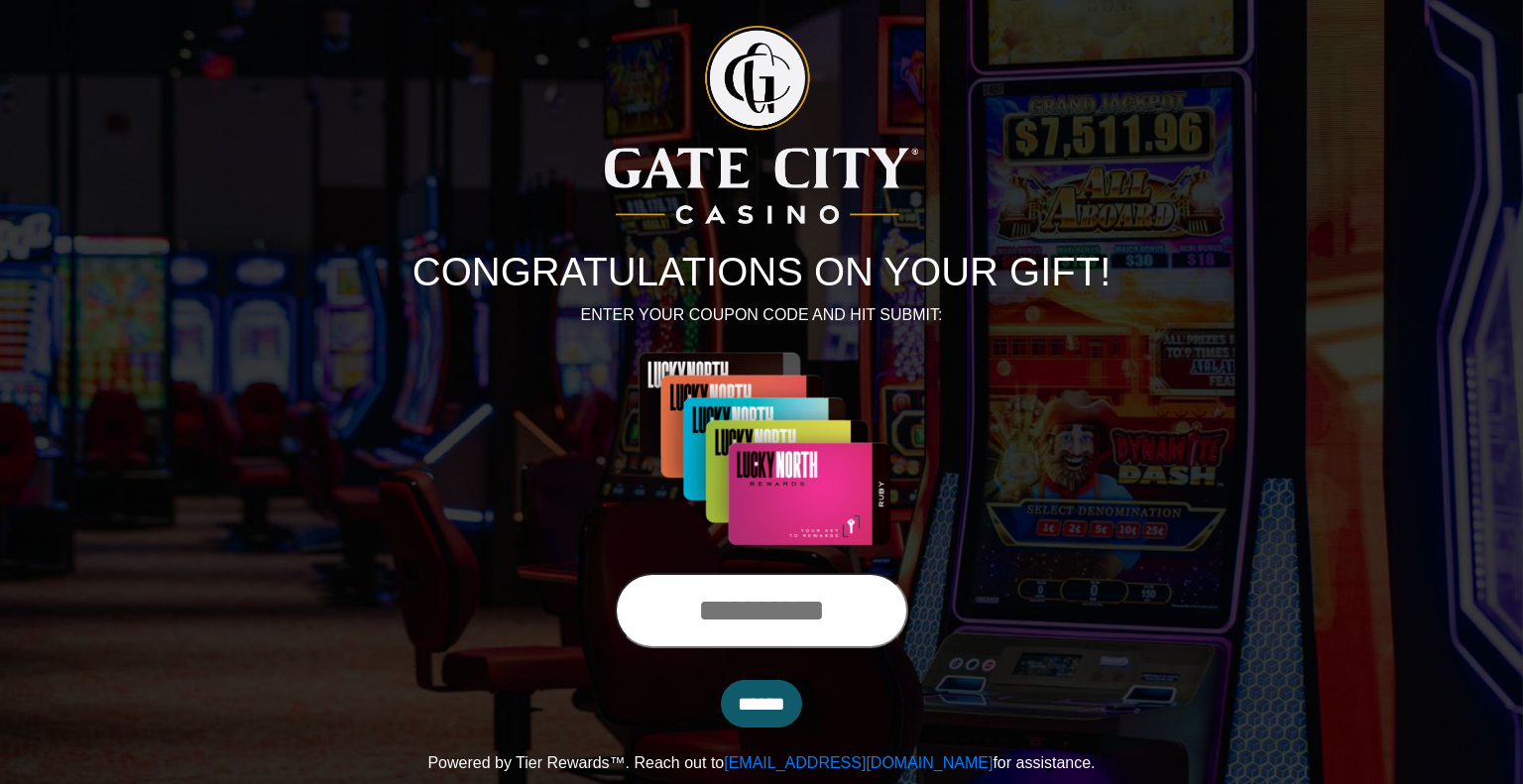scroll, scrollTop: 0, scrollLeft: 0, axis: both 